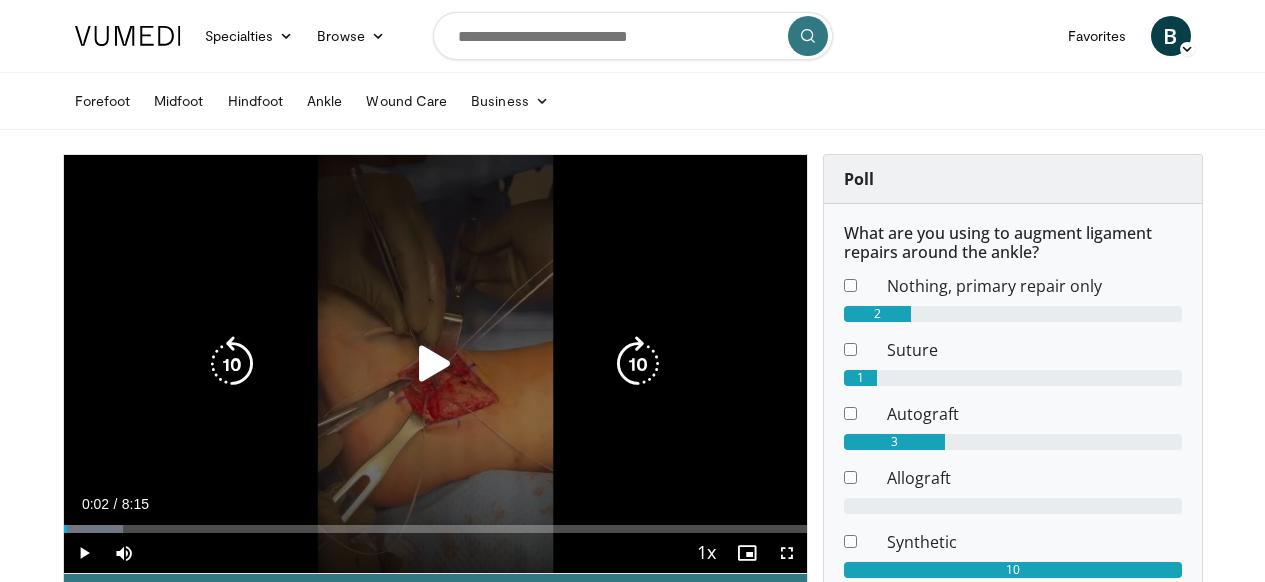 scroll, scrollTop: 88, scrollLeft: 0, axis: vertical 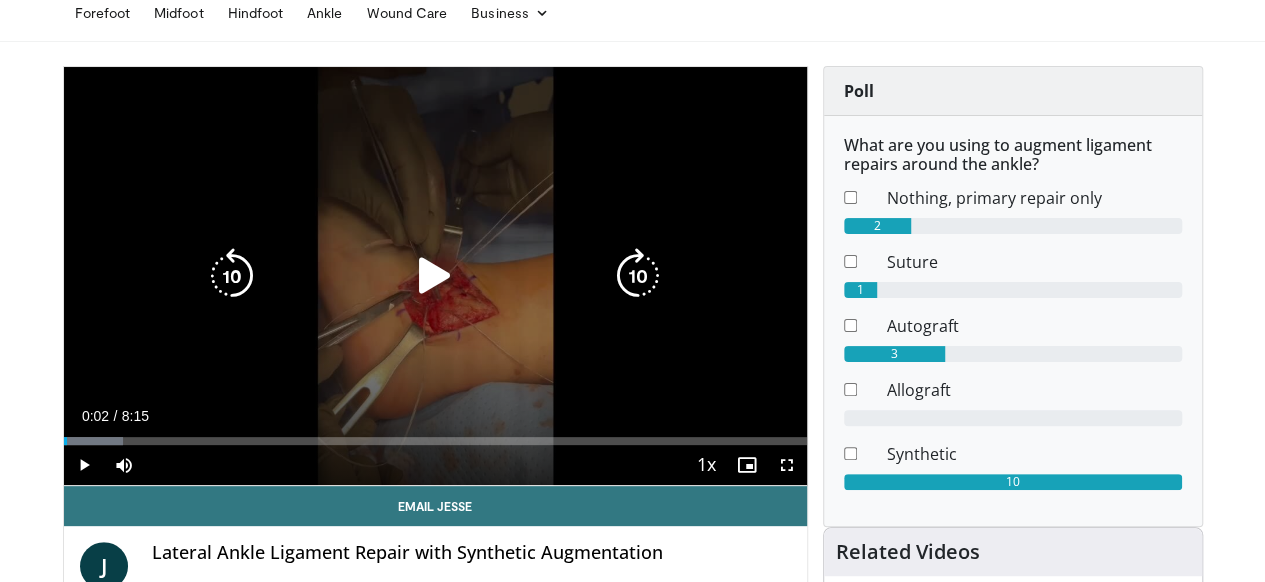click at bounding box center [435, 276] 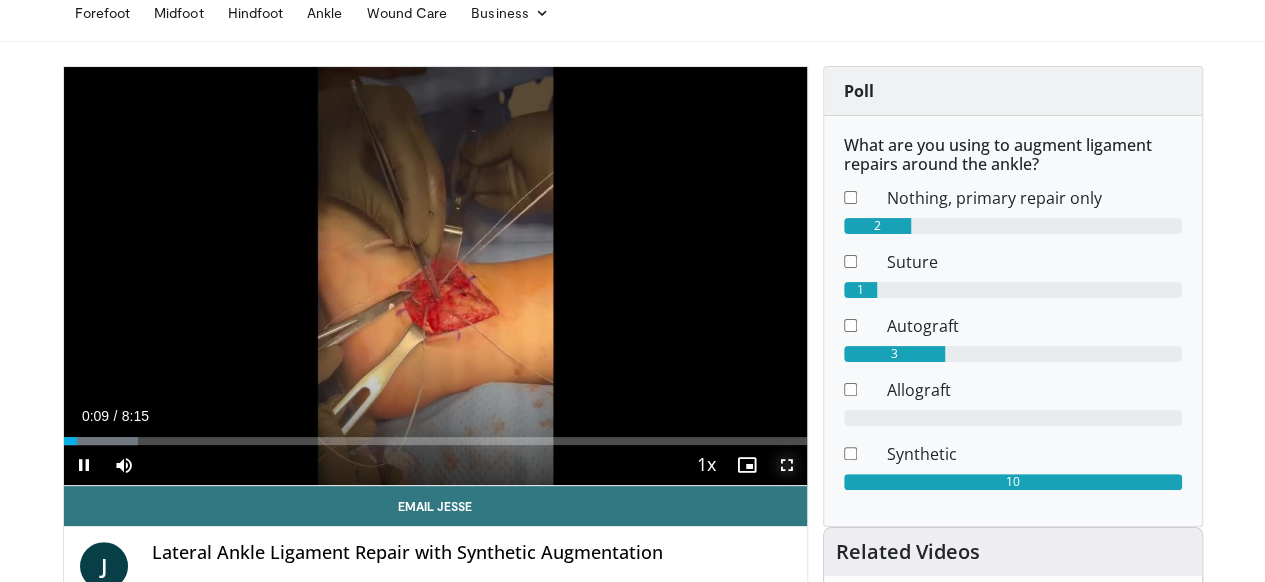 click at bounding box center [787, 465] 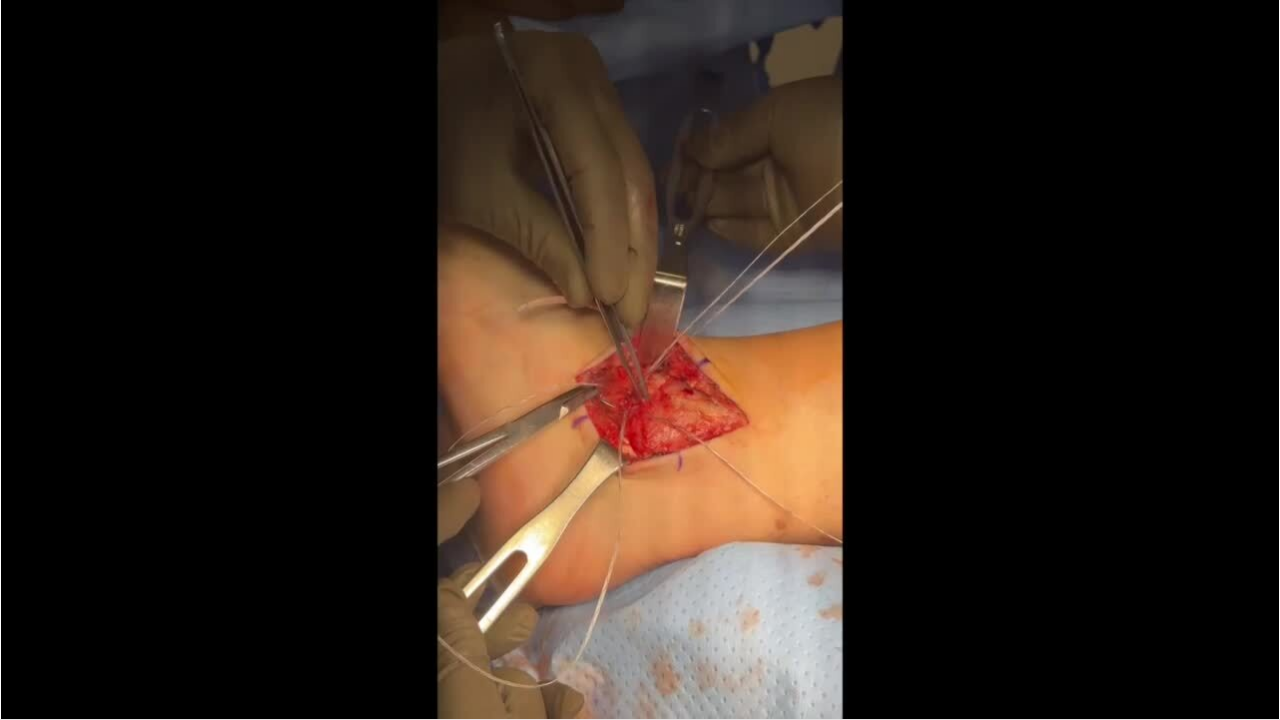 click on "30 seconds
Tap to unmute" at bounding box center [640, 359] 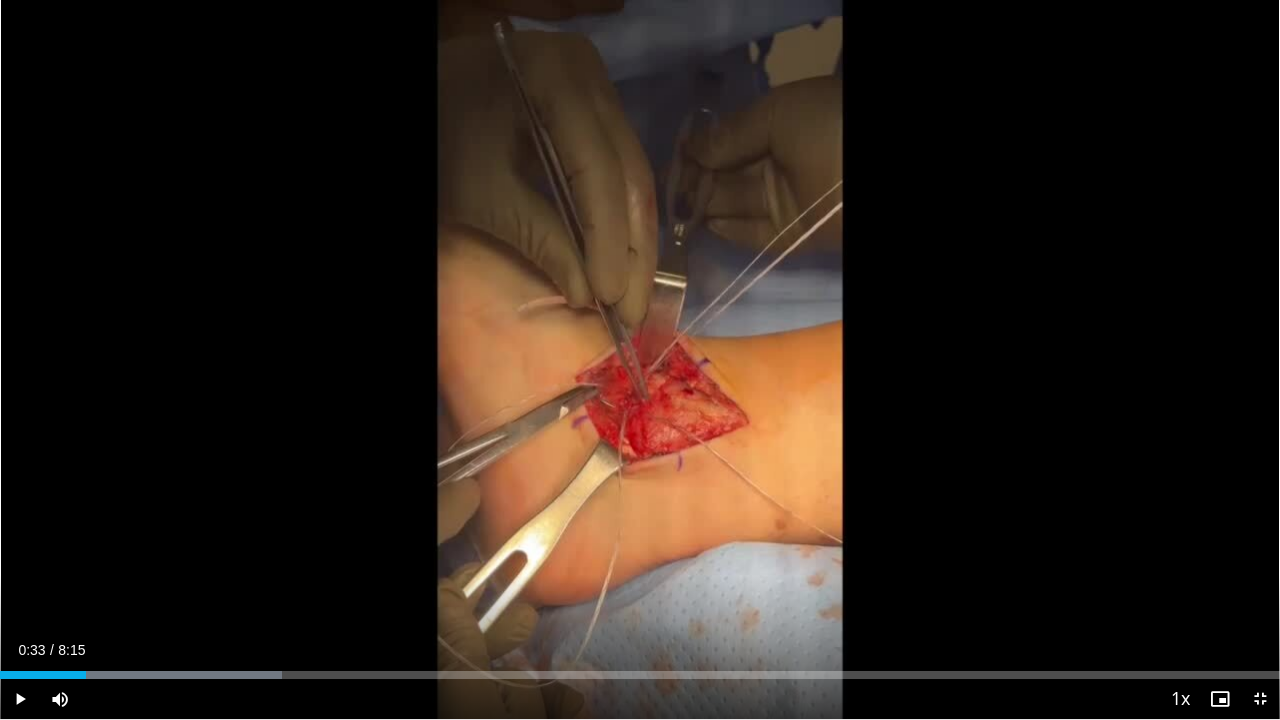 click on "30 seconds
Tap to unmute" at bounding box center [640, 359] 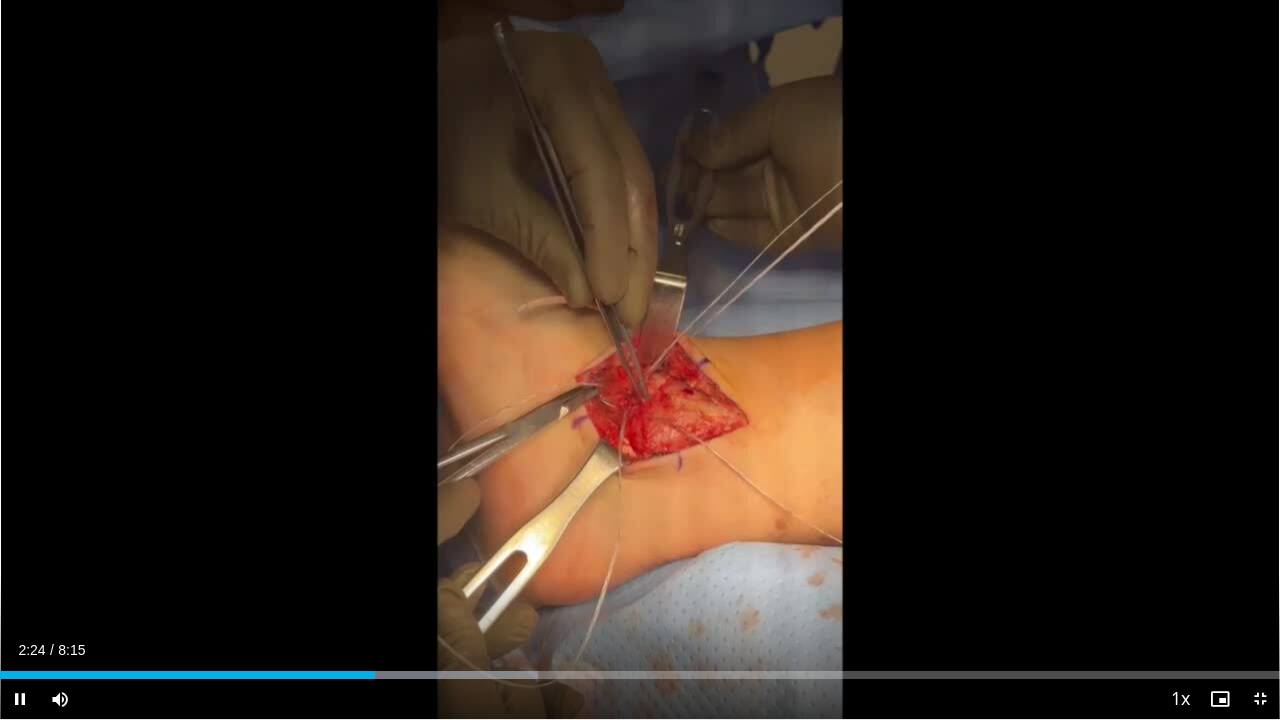 click on "30 seconds
Tap to unmute" at bounding box center [640, 359] 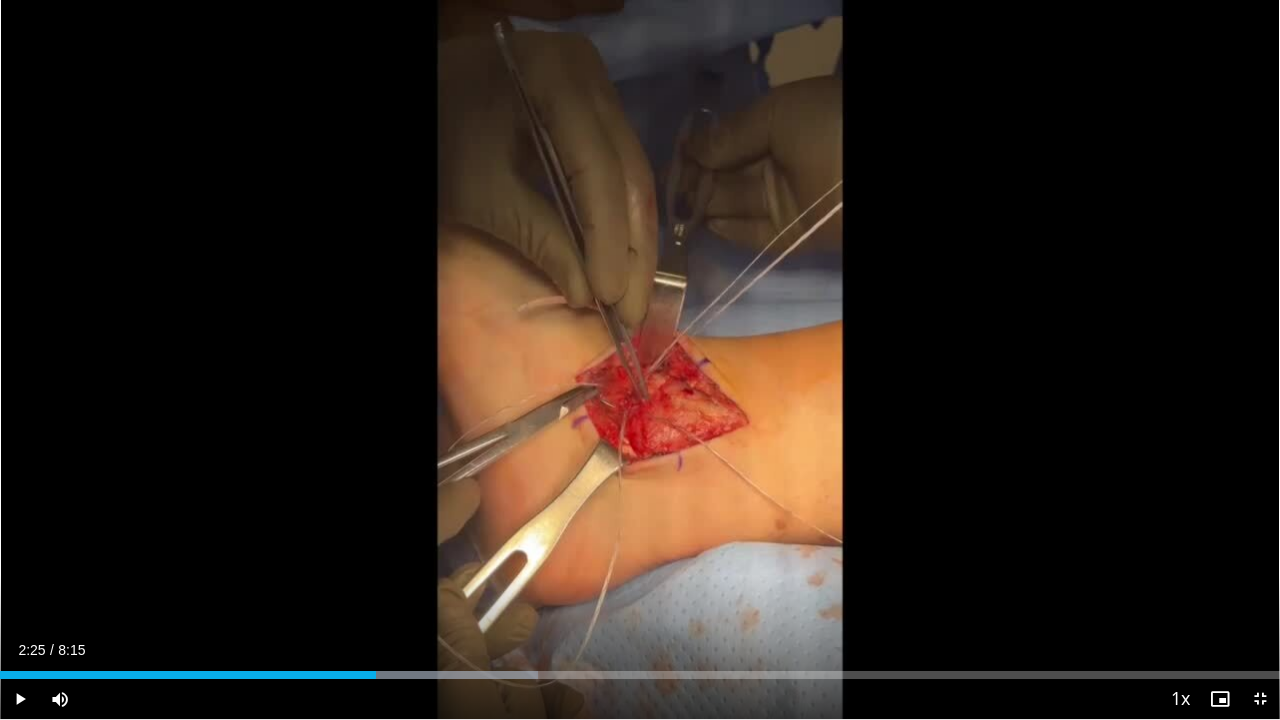 click on "30 seconds
Tap to unmute" at bounding box center (640, 359) 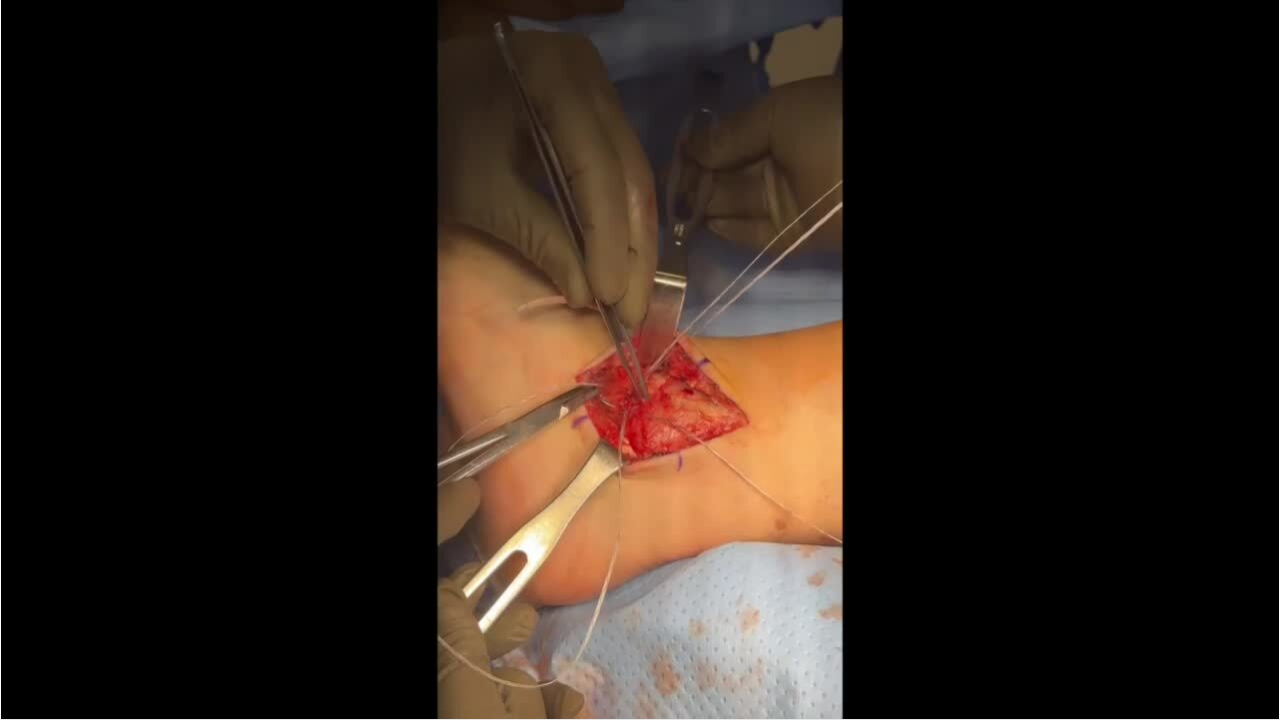 click on "30 seconds
Tap to unmute" at bounding box center [640, 359] 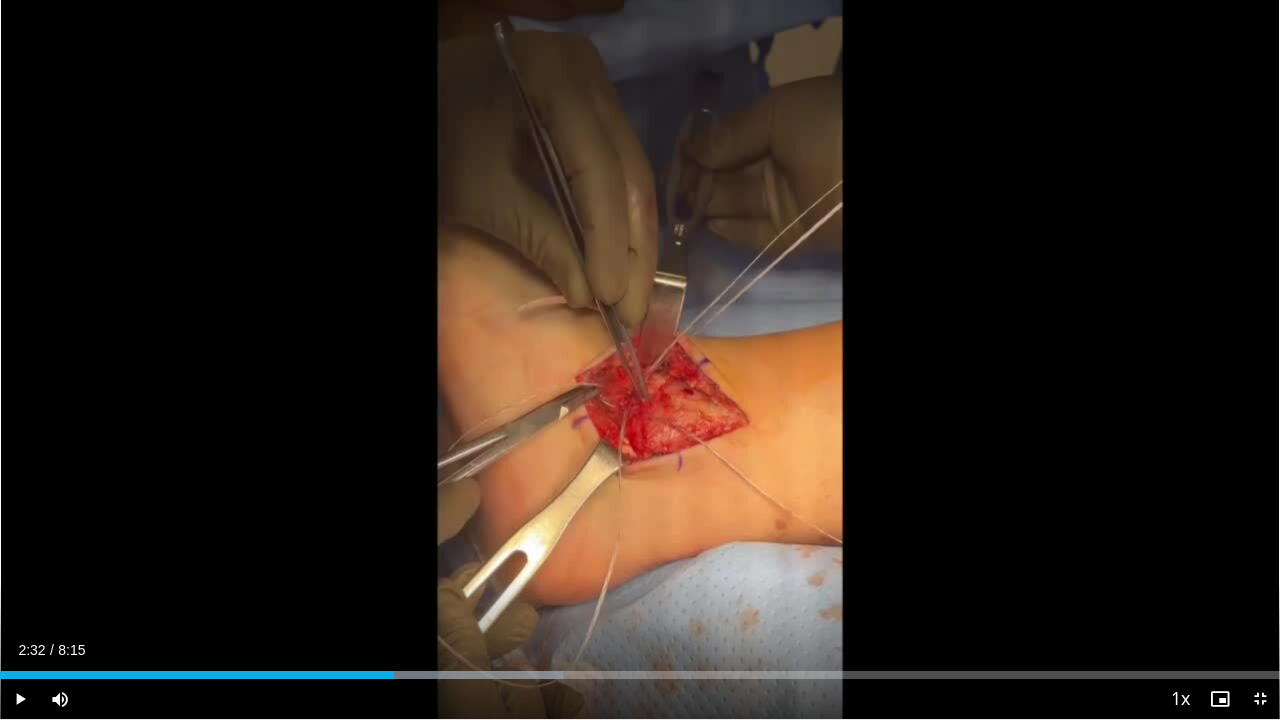 click on "30 seconds
Tap to unmute" at bounding box center (640, 359) 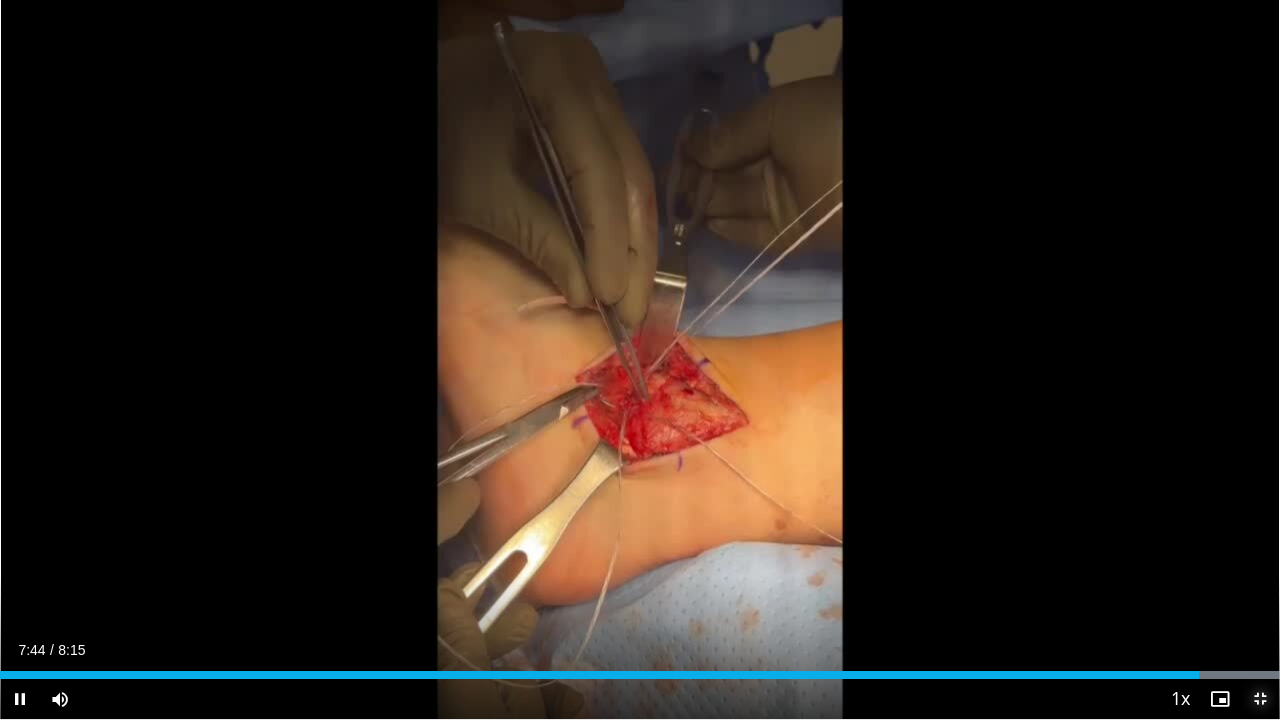 click at bounding box center [1260, 699] 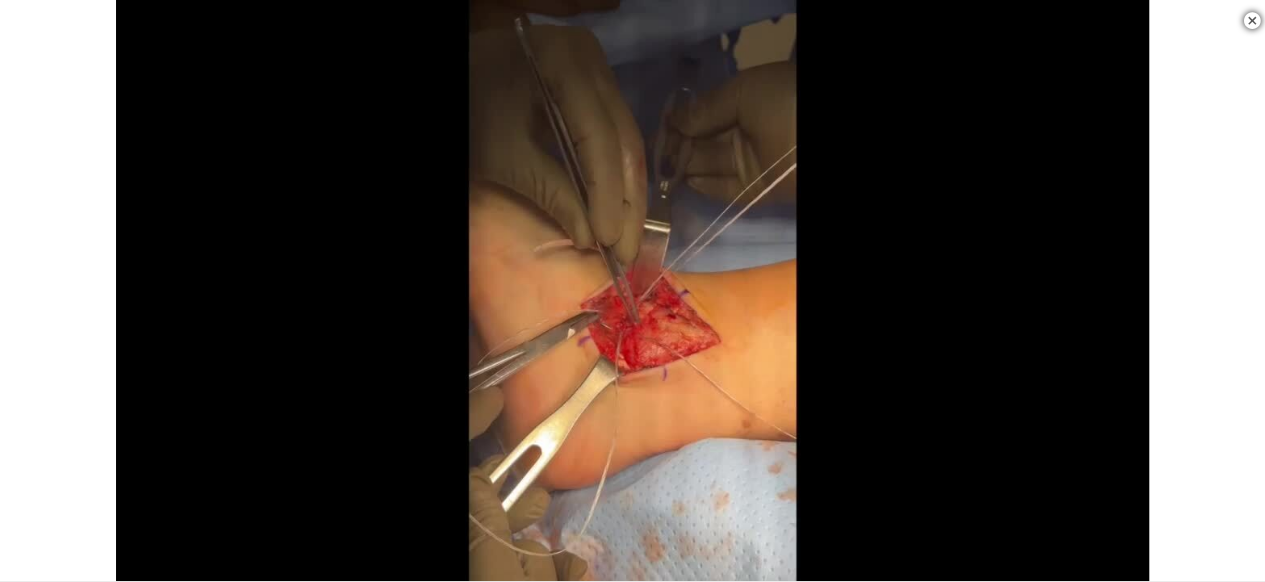 scroll, scrollTop: 1064, scrollLeft: 0, axis: vertical 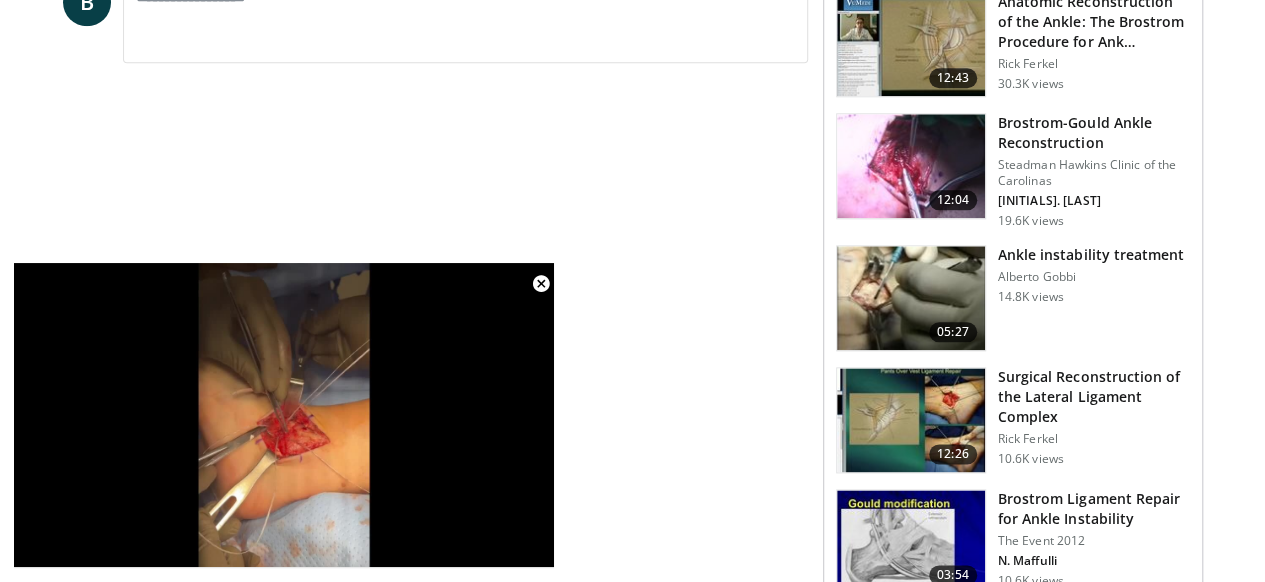click at bounding box center (911, 420) 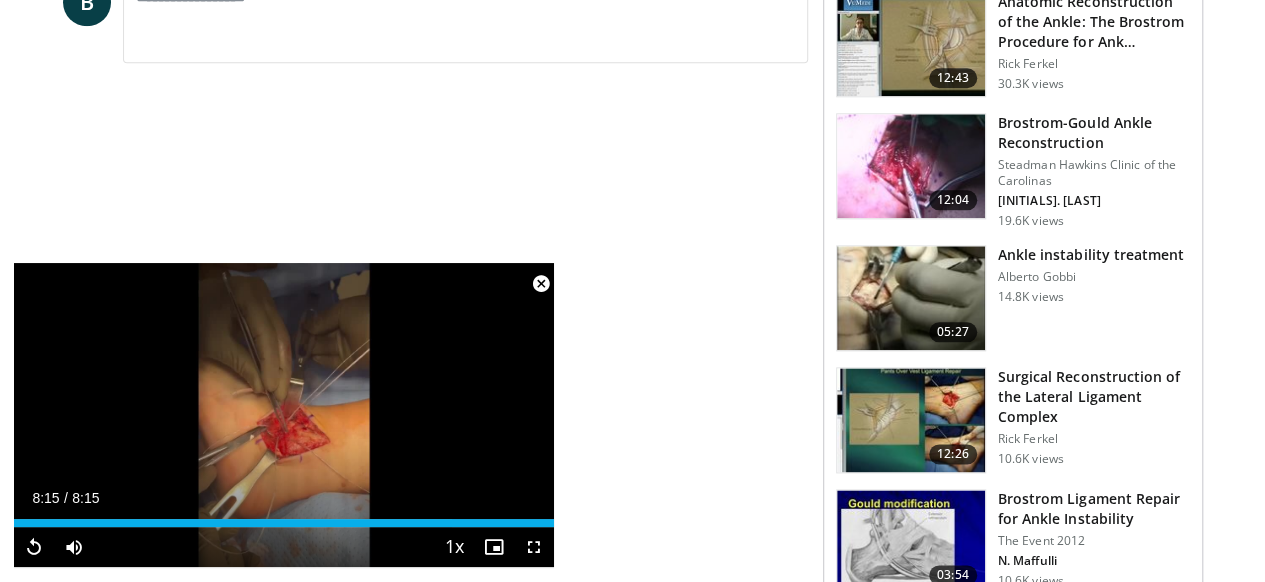 click at bounding box center (911, 420) 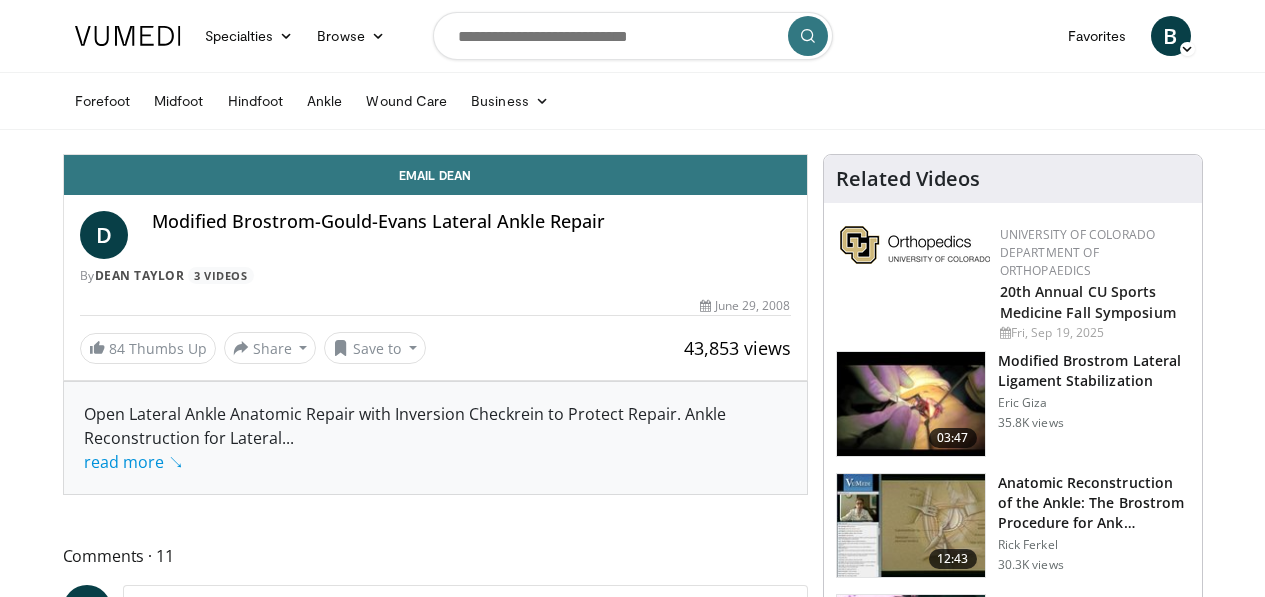 scroll, scrollTop: 0, scrollLeft: 0, axis: both 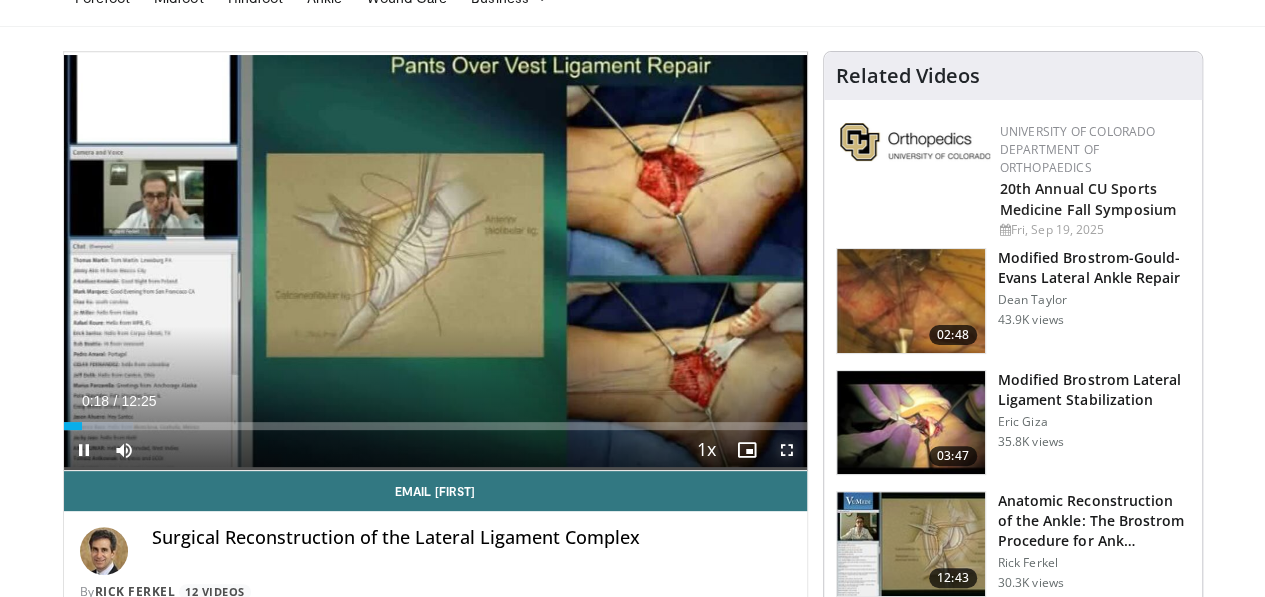 click at bounding box center (787, 450) 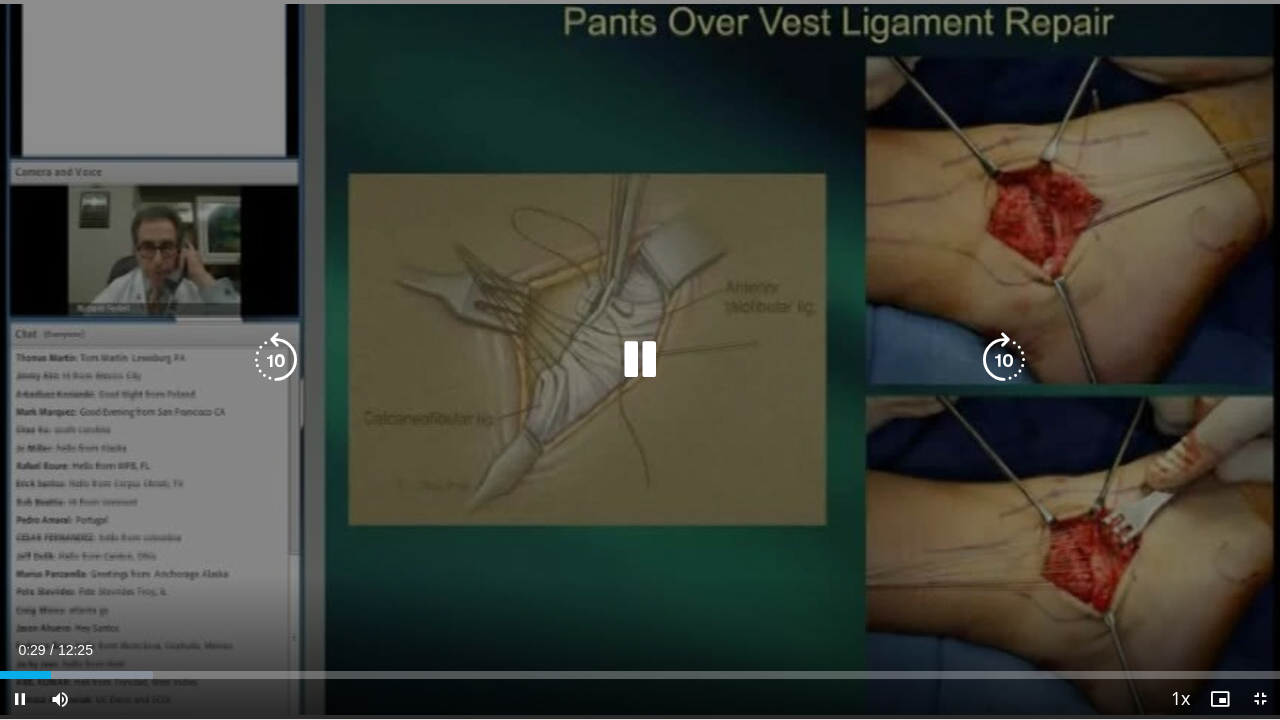 click on "10 seconds
Tap to unmute" at bounding box center [640, 359] 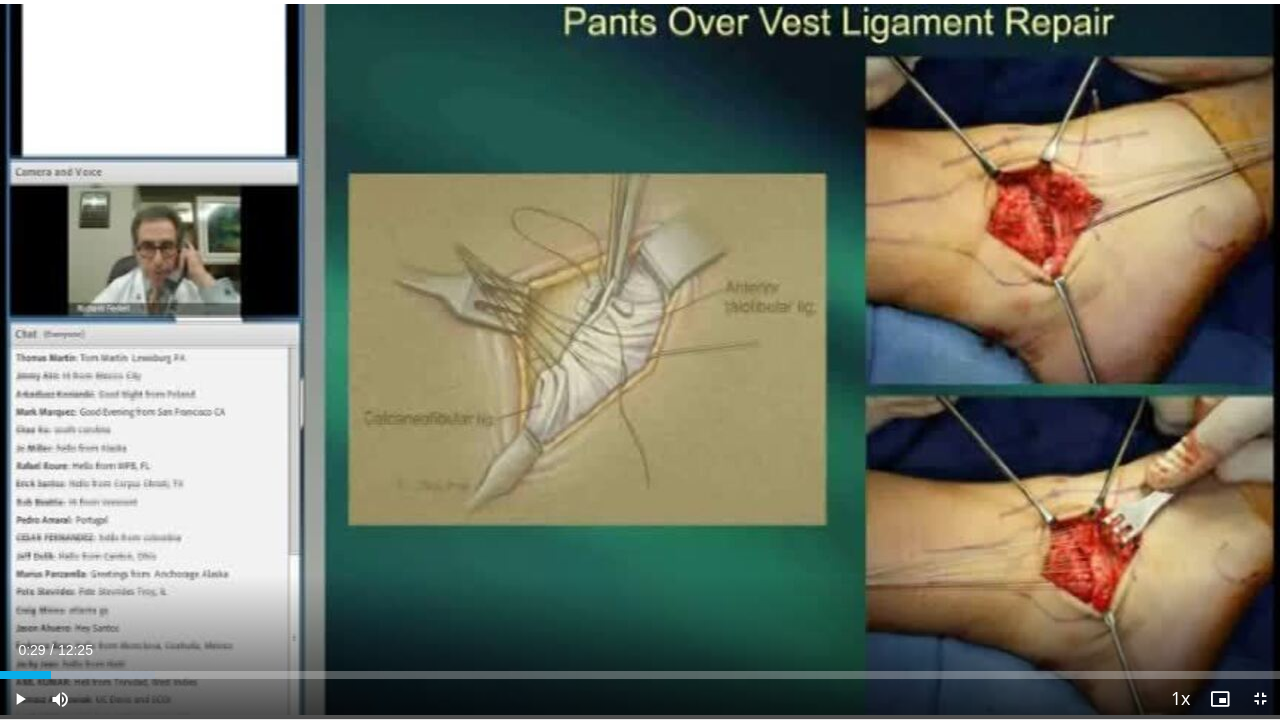 click on "10 seconds
Tap to unmute" at bounding box center [640, 359] 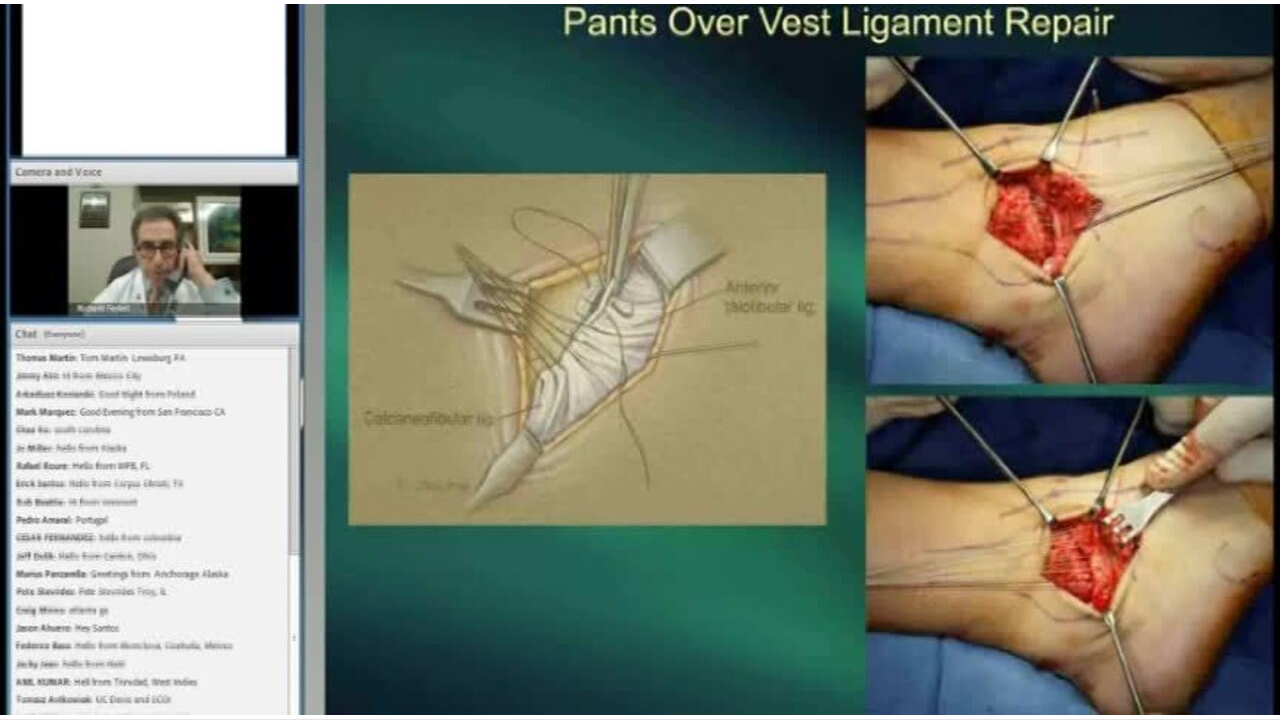 click on "10 seconds
Tap to unmute" at bounding box center [640, 359] 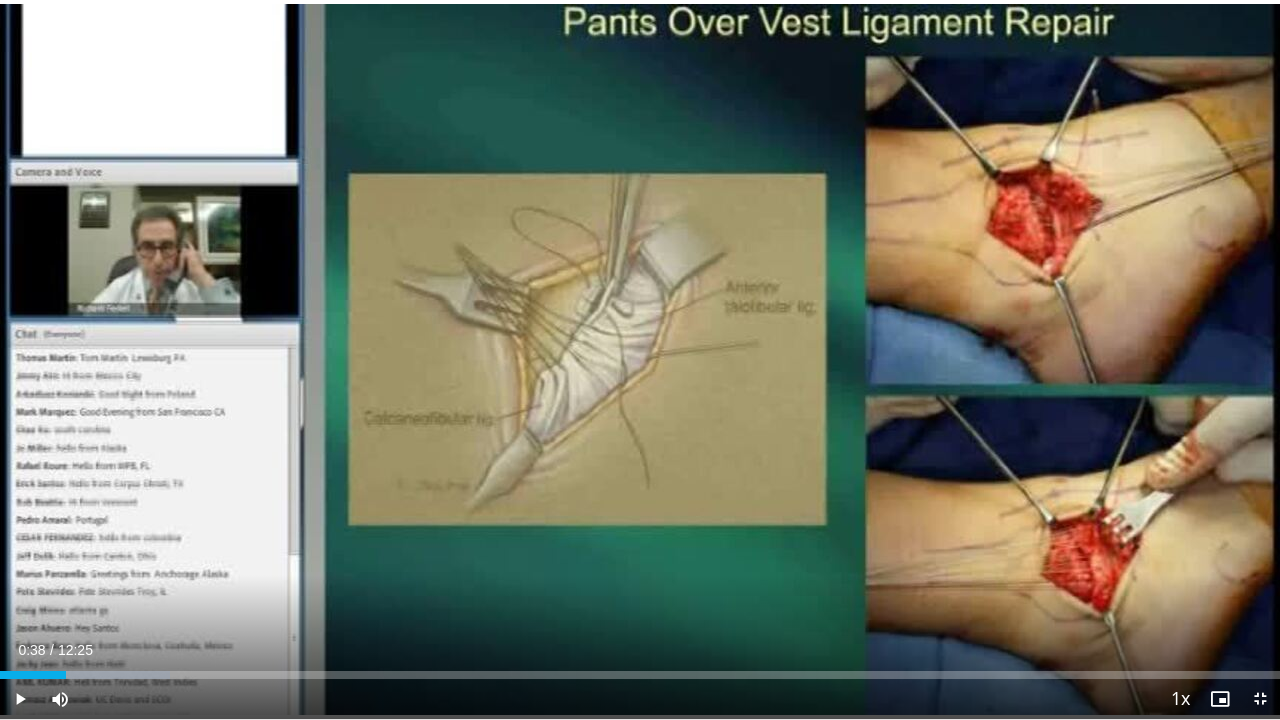 click on "10 seconds
Tap to unmute" at bounding box center [640, 359] 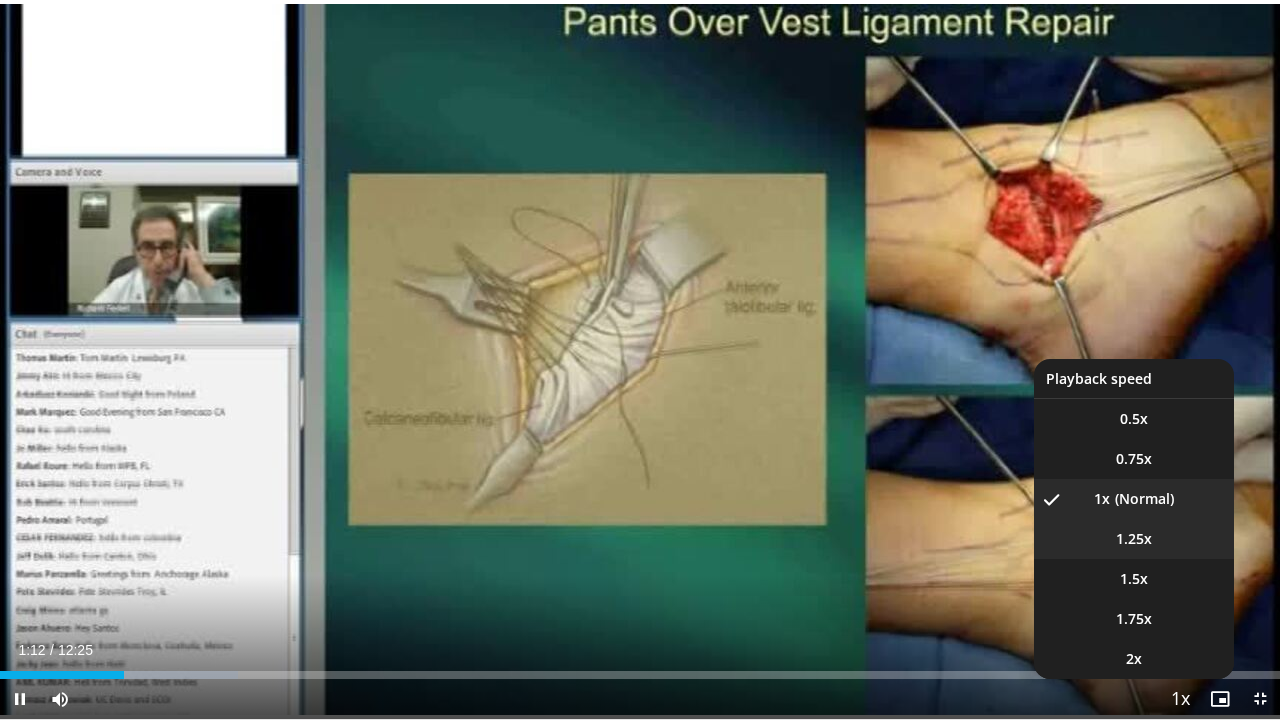 click on "1.25x" at bounding box center [1134, 539] 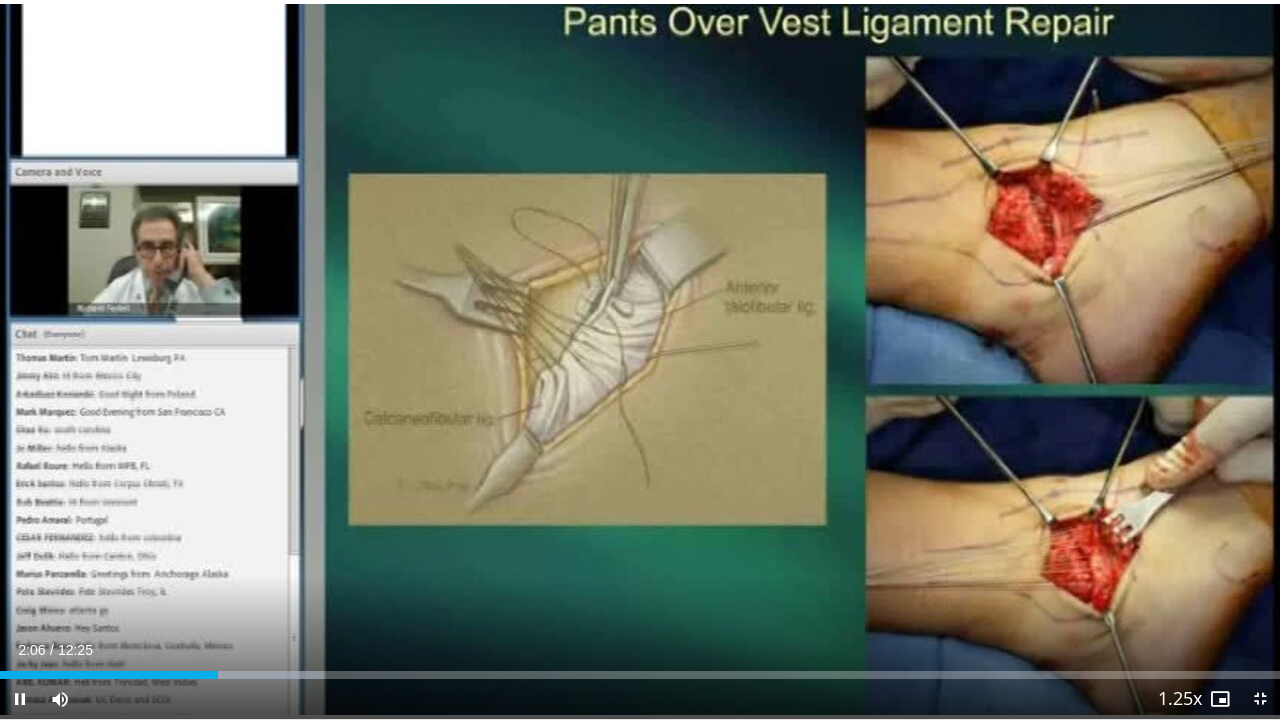 click on "10 seconds
Tap to unmute" at bounding box center (640, 359) 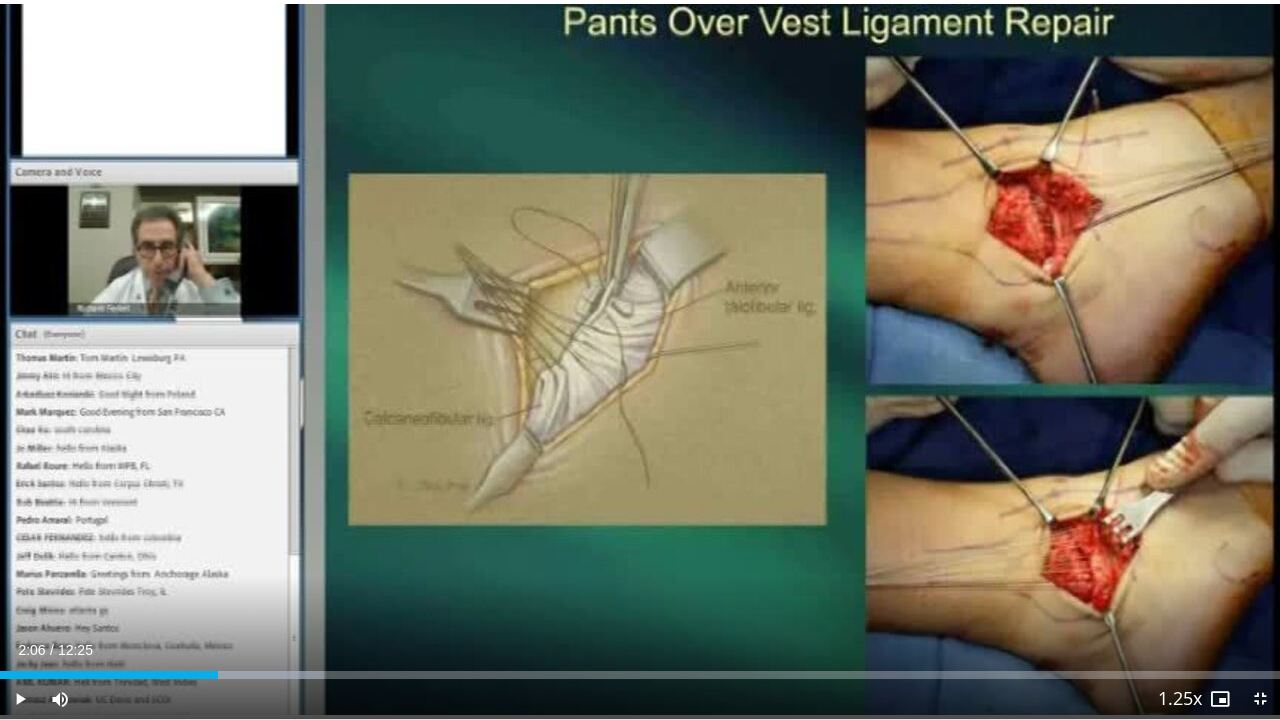 click on "10 seconds
Tap to unmute" at bounding box center [640, 359] 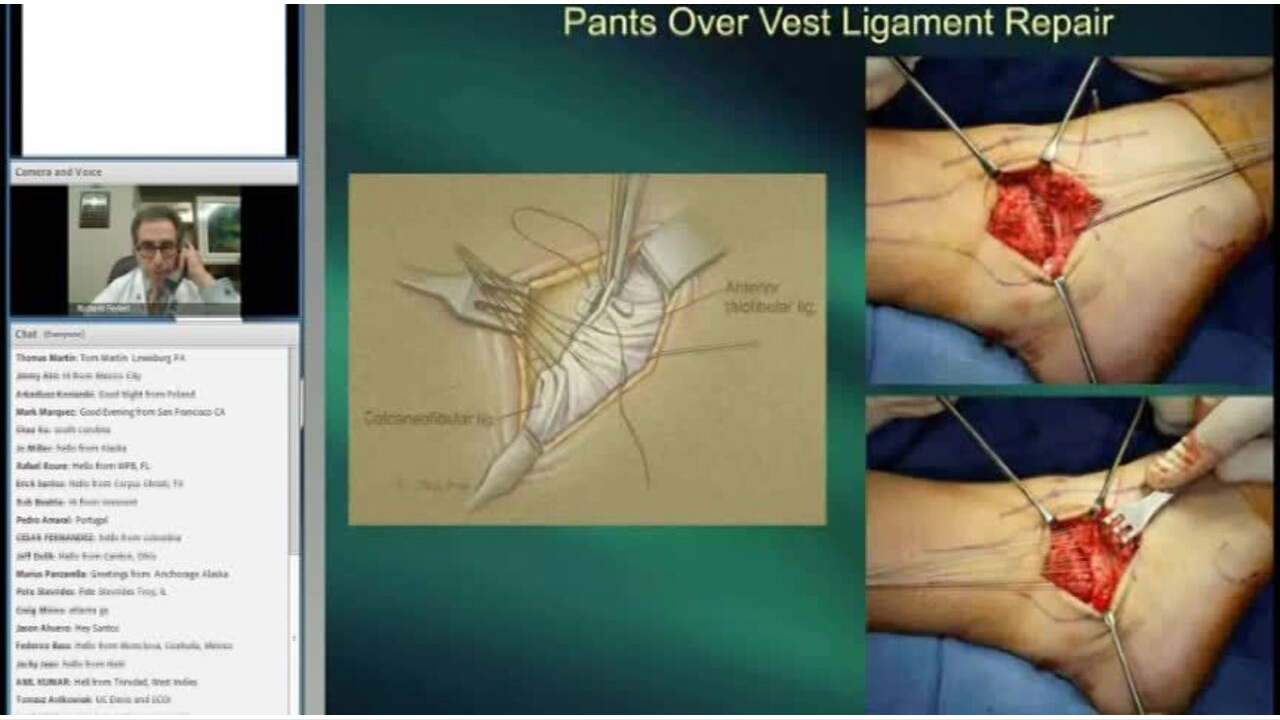 click on "10 seconds
Tap to unmute" at bounding box center [640, 359] 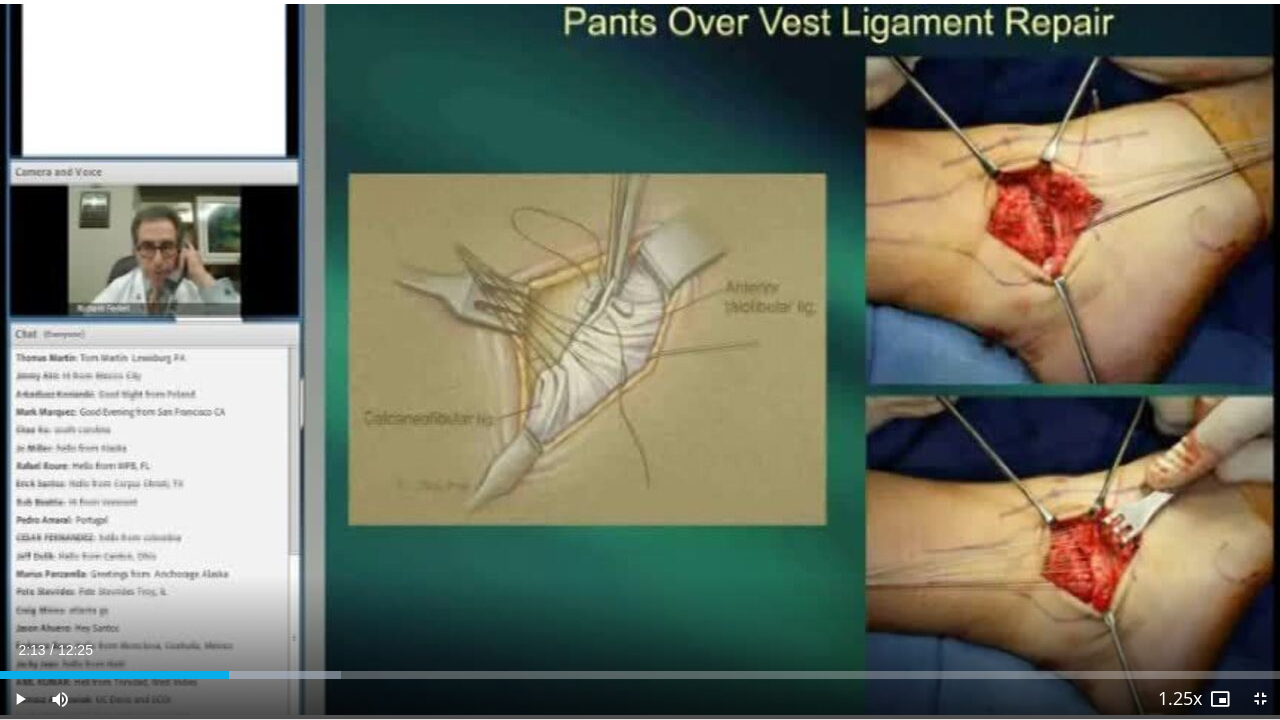 click on "10 seconds
Tap to unmute" at bounding box center [640, 359] 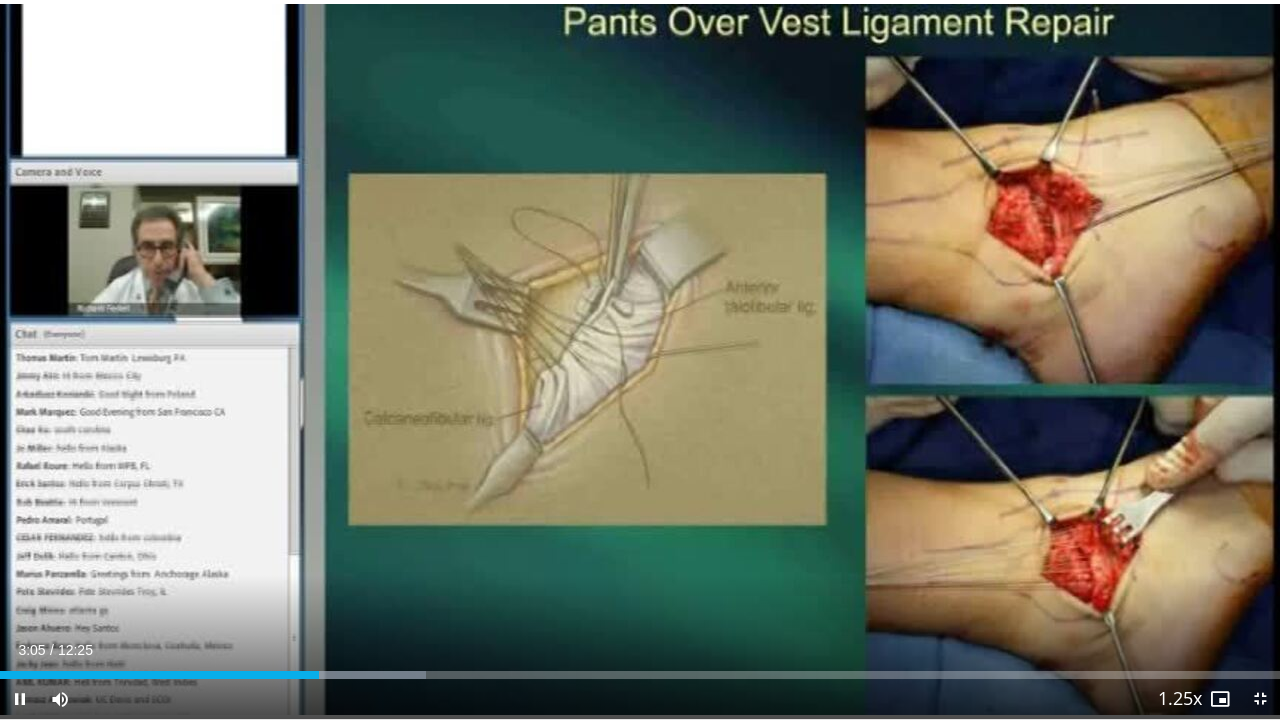 click on "10 seconds
Tap to unmute" at bounding box center [640, 359] 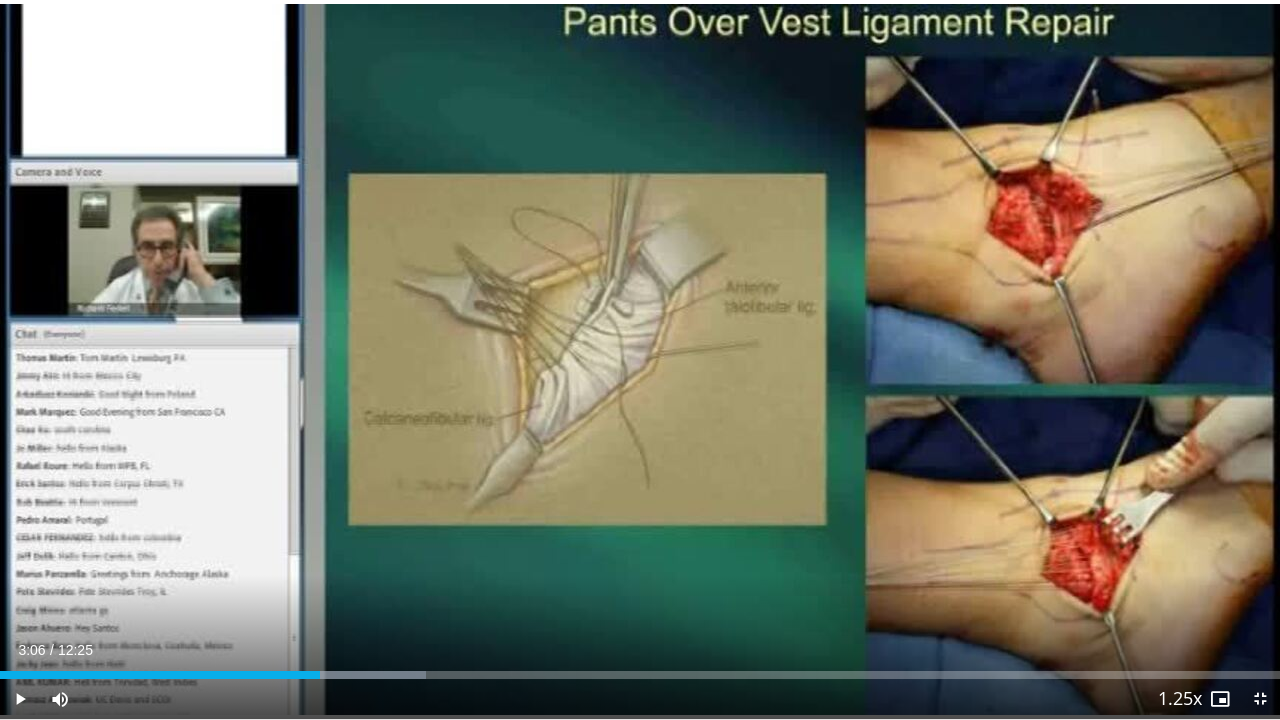 click on "10 seconds
Tap to unmute" at bounding box center (640, 359) 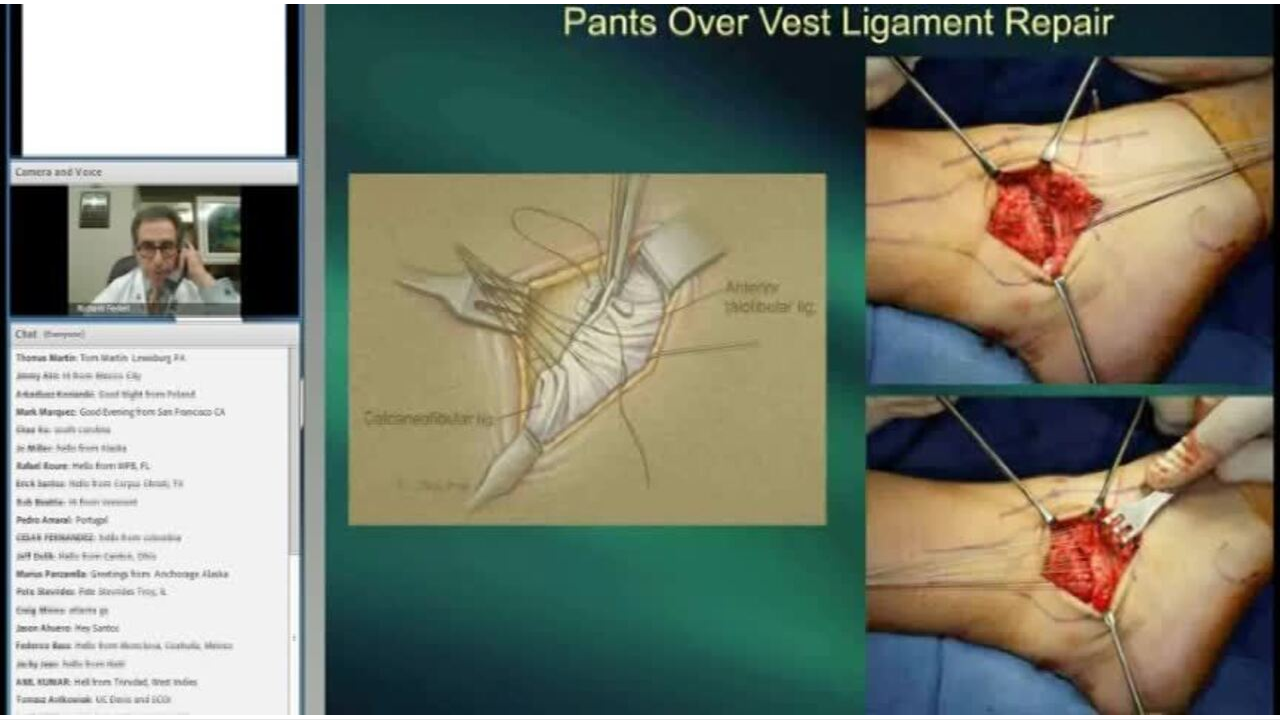 click on "10 seconds
Tap to unmute" at bounding box center (640, 359) 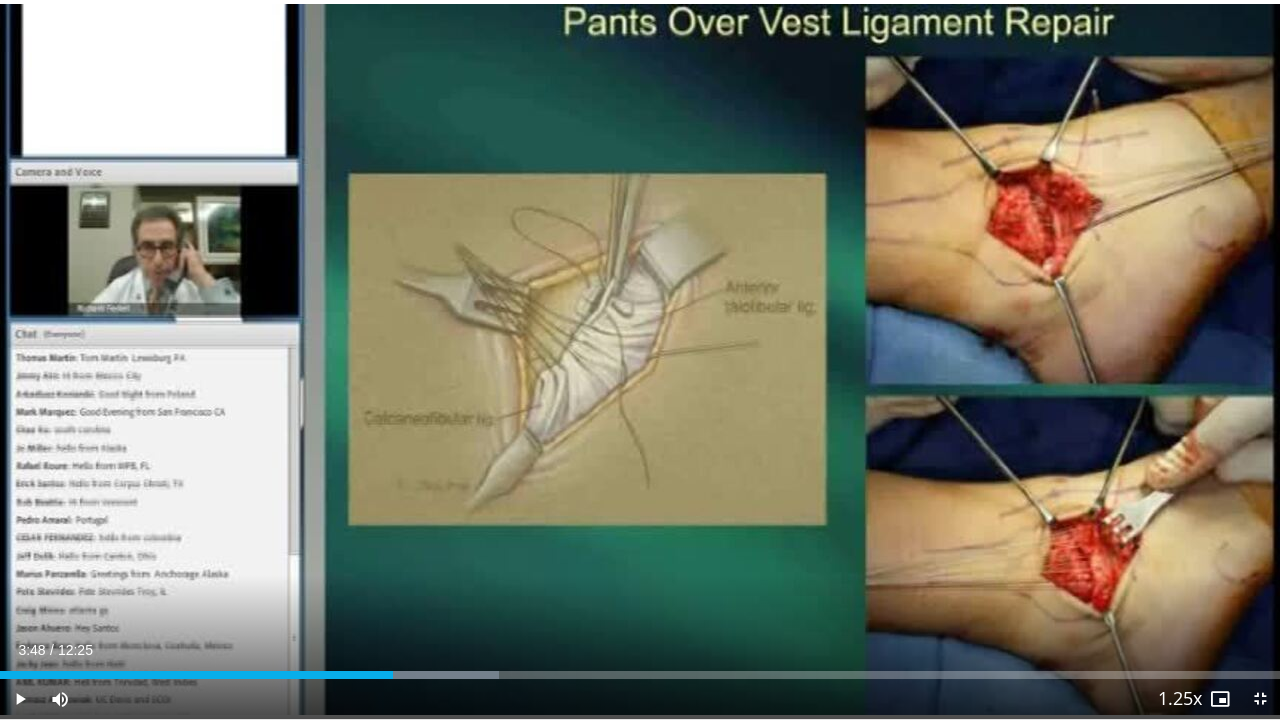 click on "10 seconds
Tap to unmute" at bounding box center [640, 359] 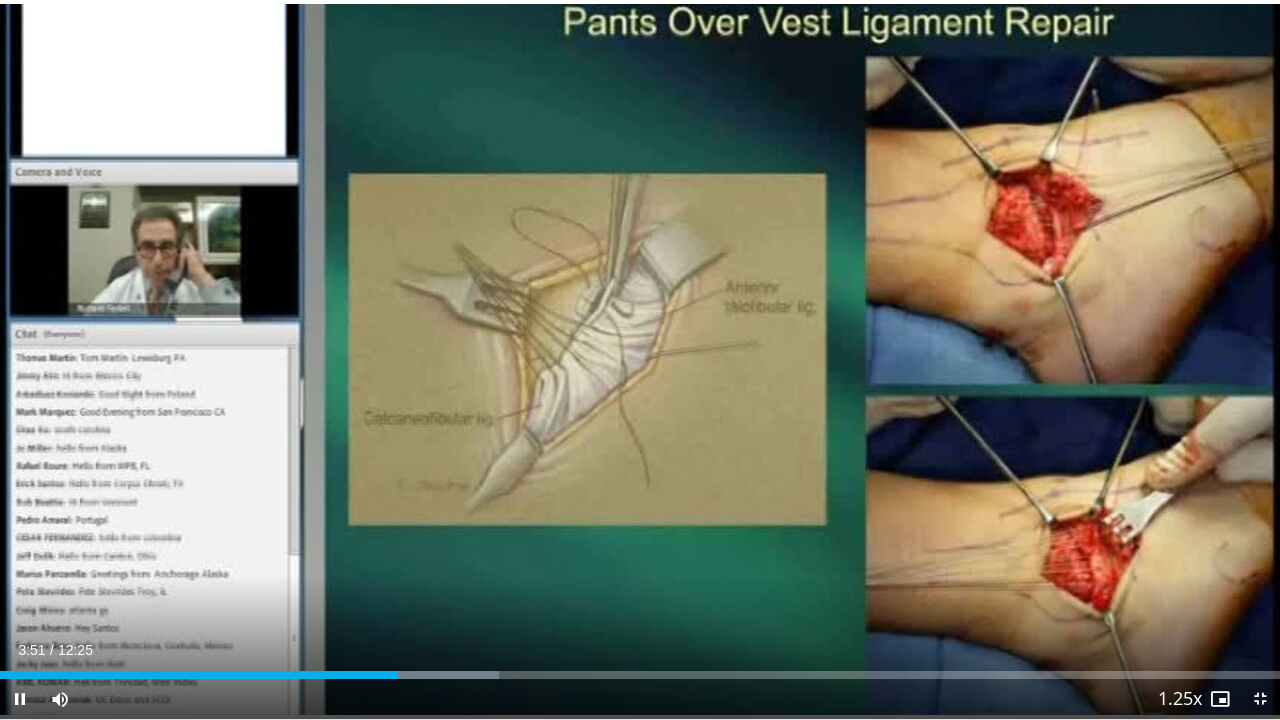 click on "10 seconds
Tap to unmute" at bounding box center (640, 359) 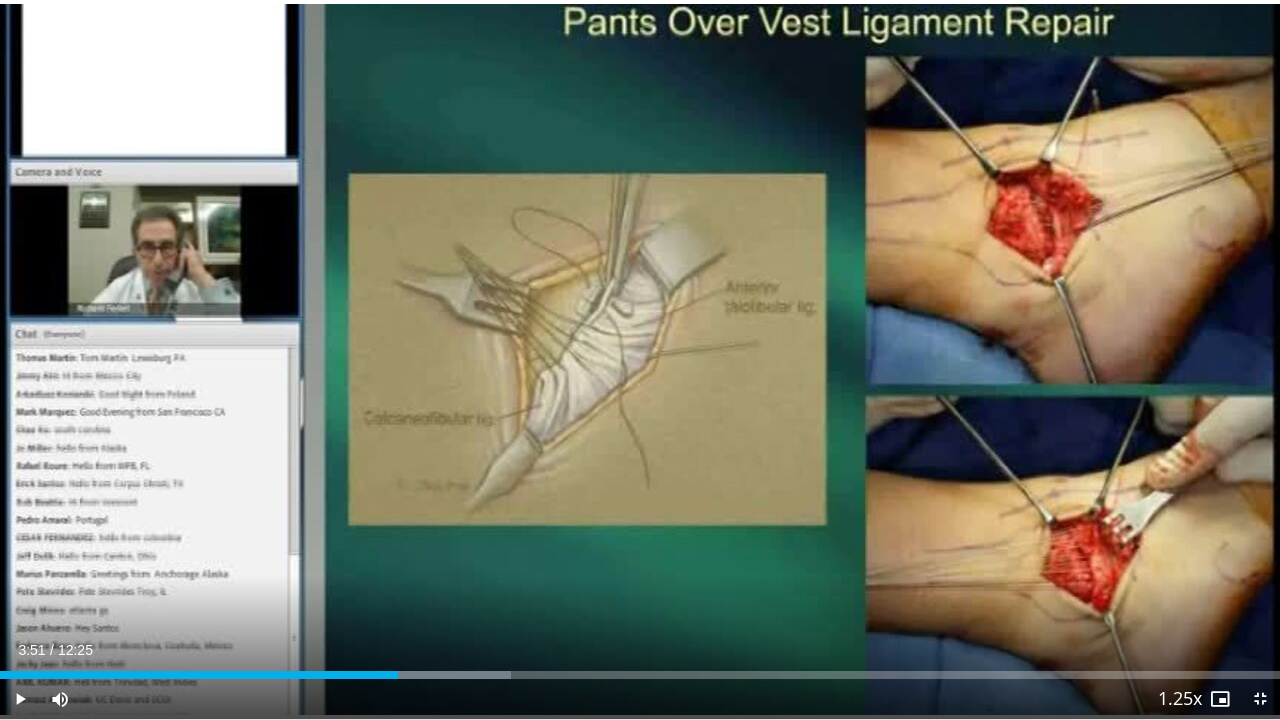 click on "10 seconds
Tap to unmute" at bounding box center [640, 359] 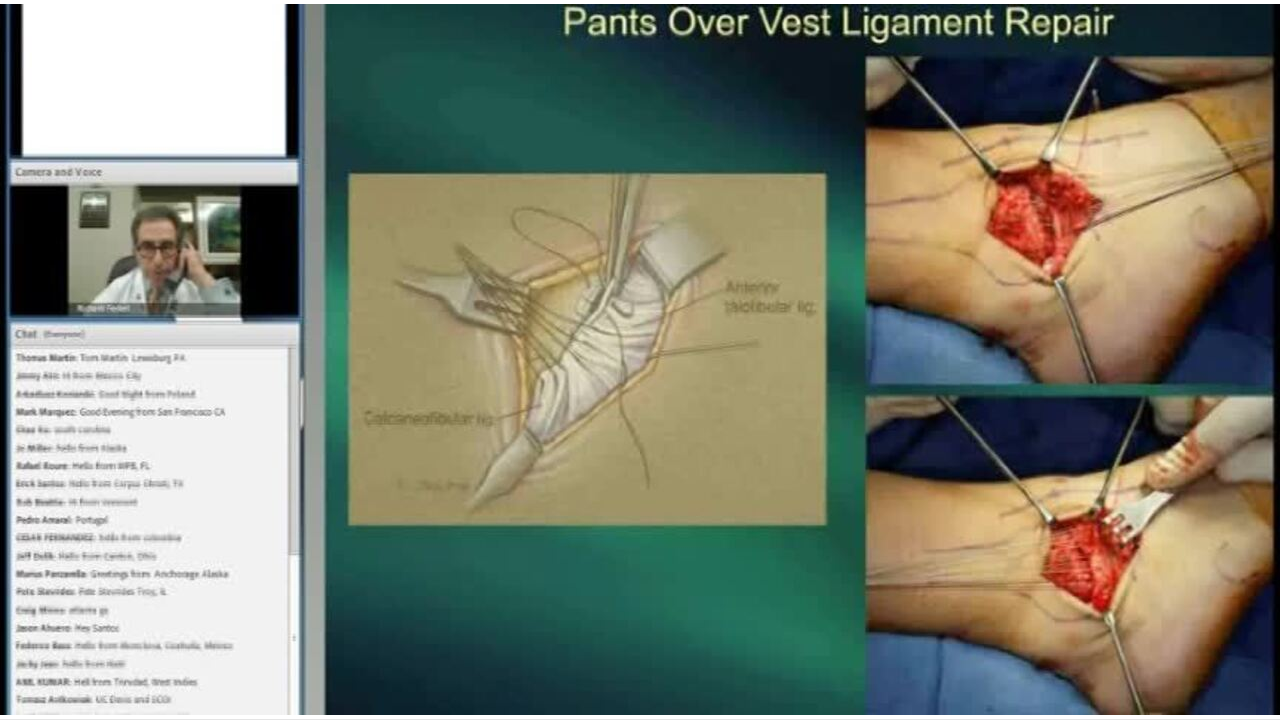 click on "10 seconds
Tap to unmute" at bounding box center [640, 359] 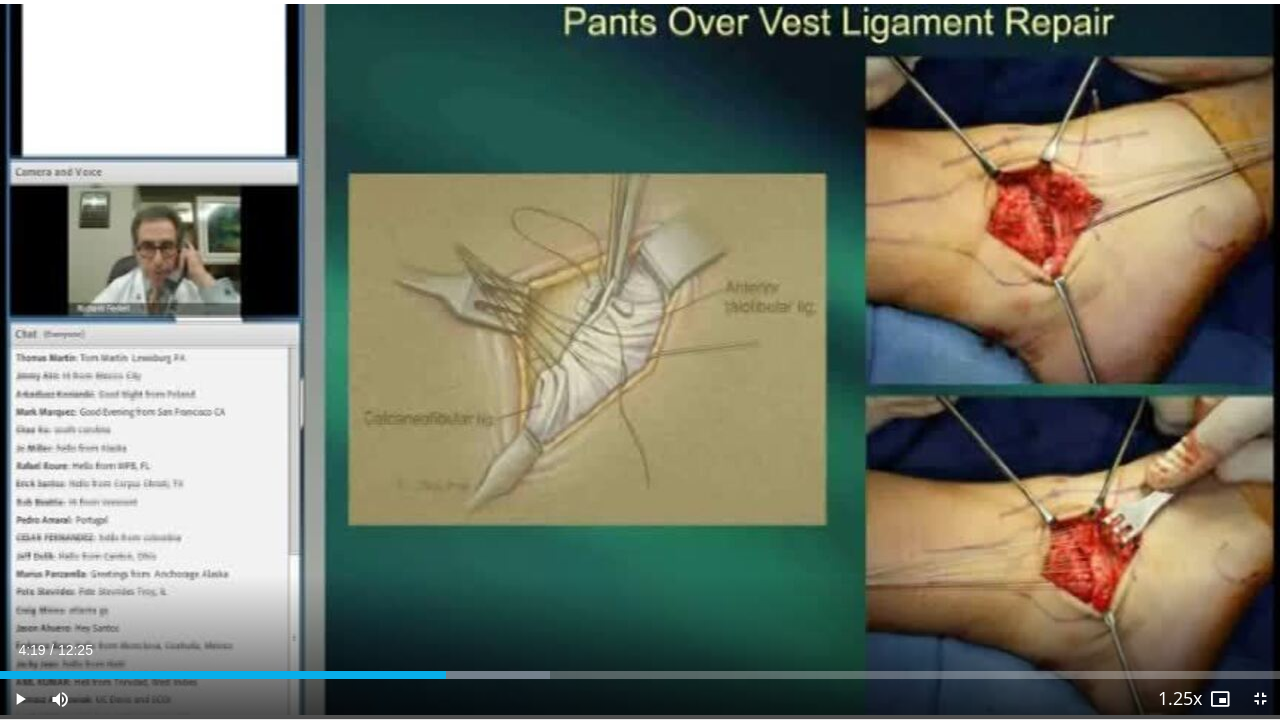 click on "10 seconds
Tap to unmute" at bounding box center [640, 359] 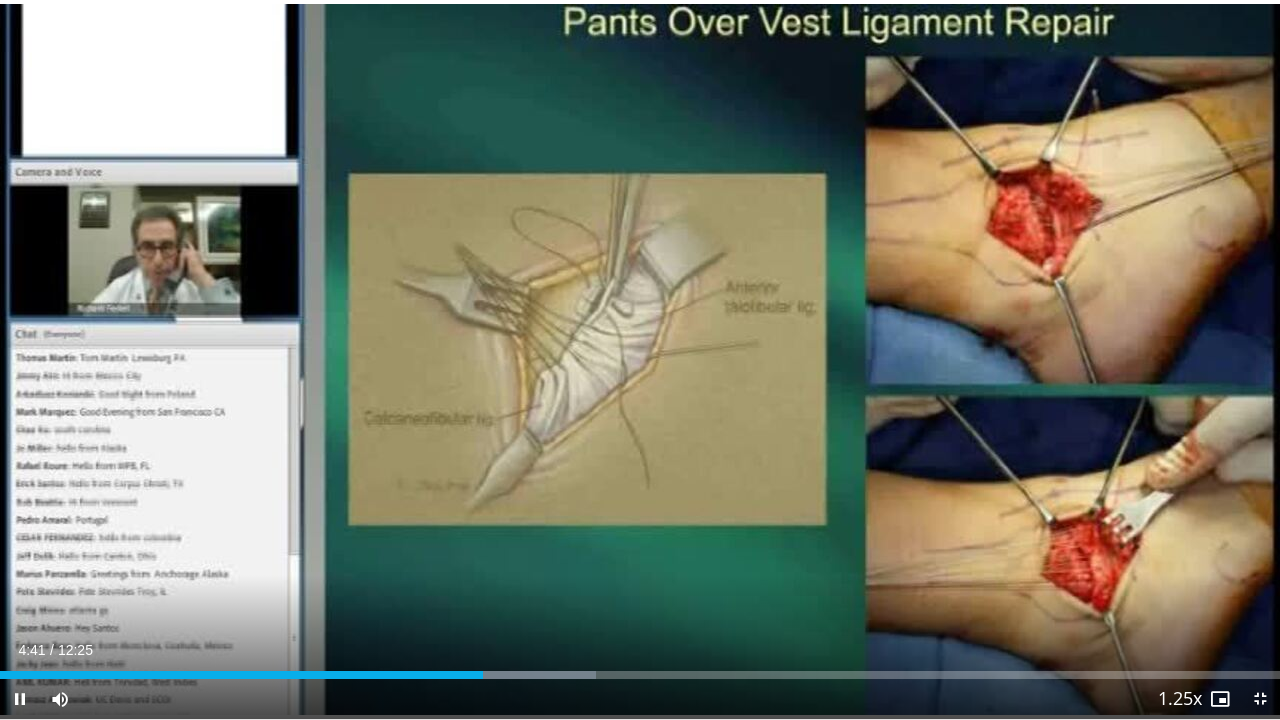 click on "10 seconds
Tap to unmute" at bounding box center [640, 359] 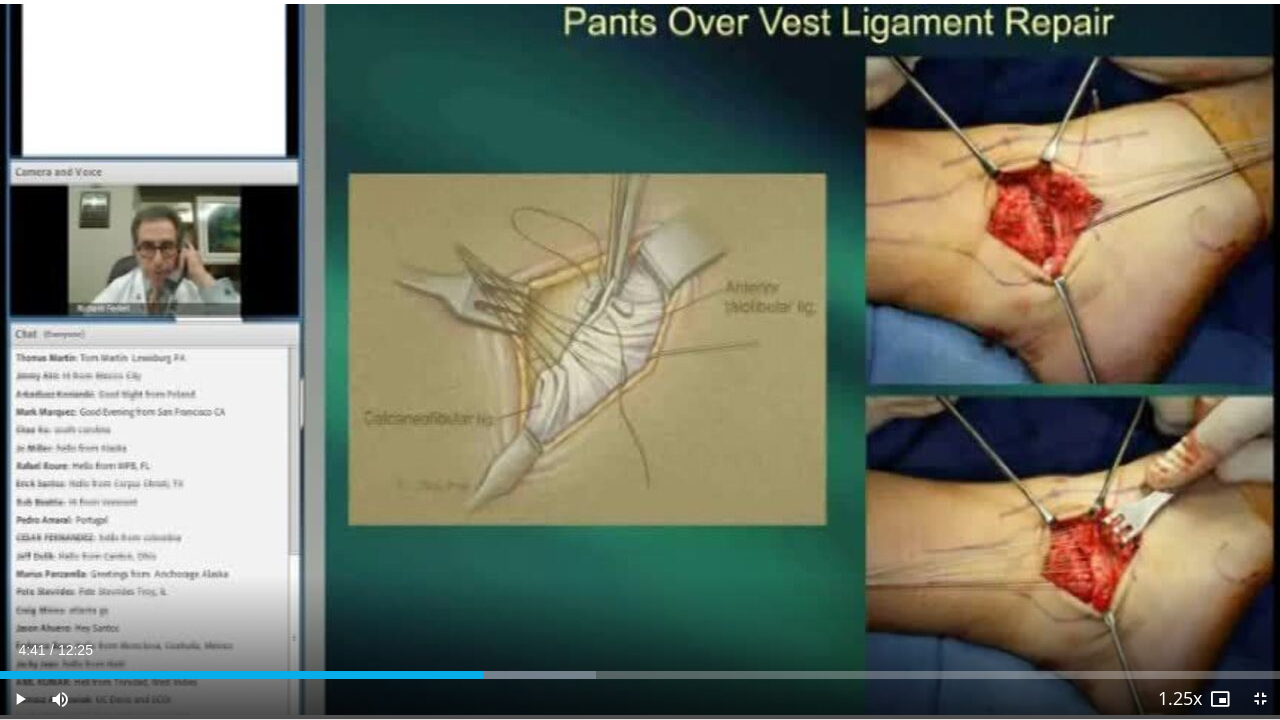 click on "10 seconds
Tap to unmute" at bounding box center (640, 359) 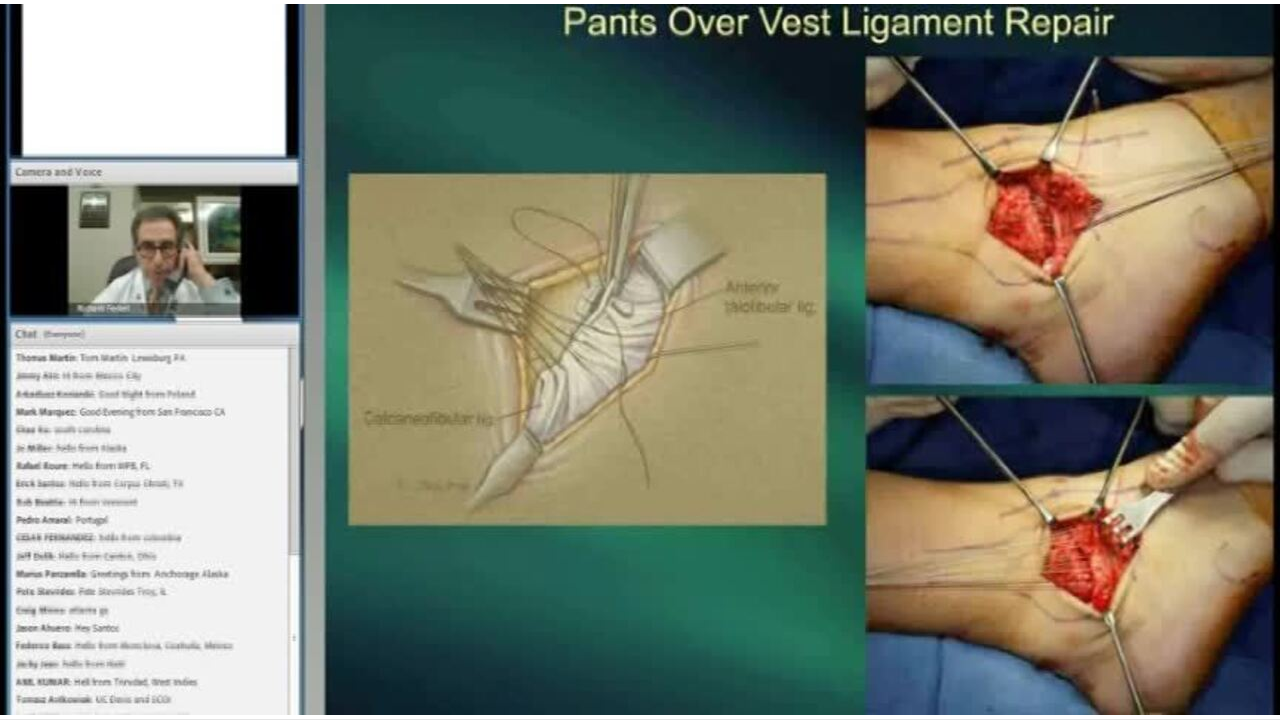 click on "10 seconds
Tap to unmute" at bounding box center [640, 359] 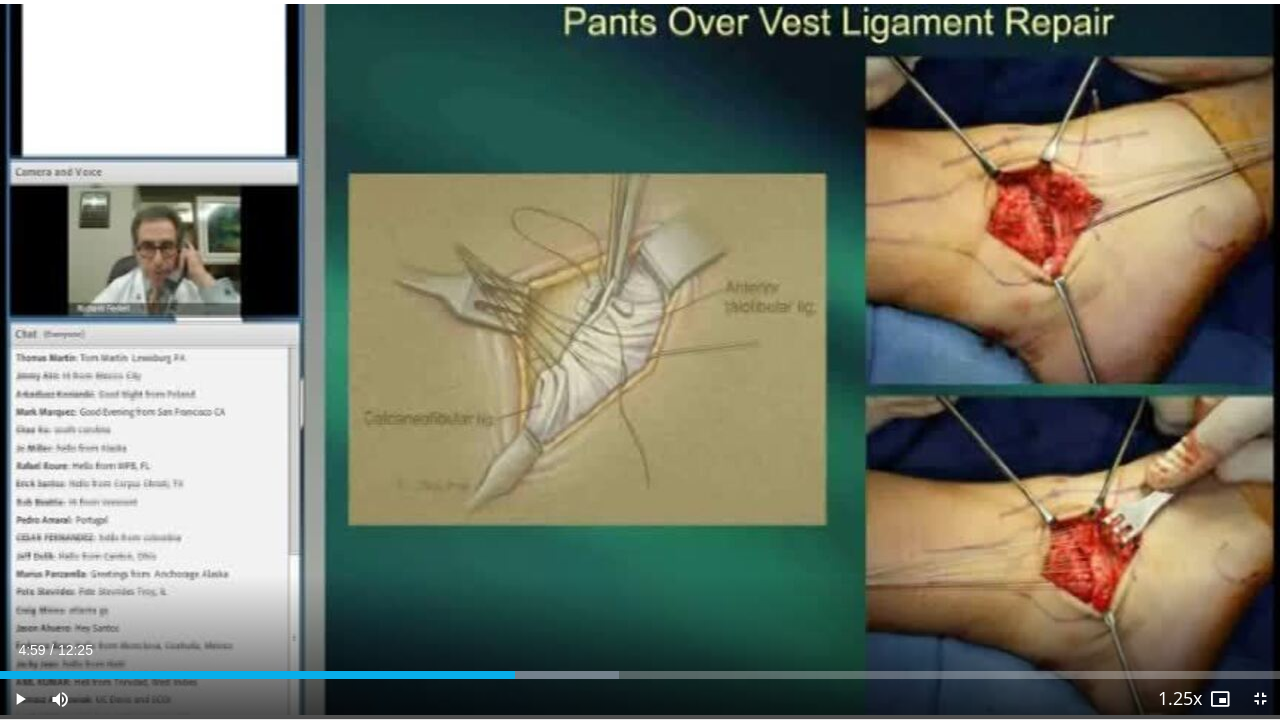 click on "10 seconds
Tap to unmute" at bounding box center (640, 359) 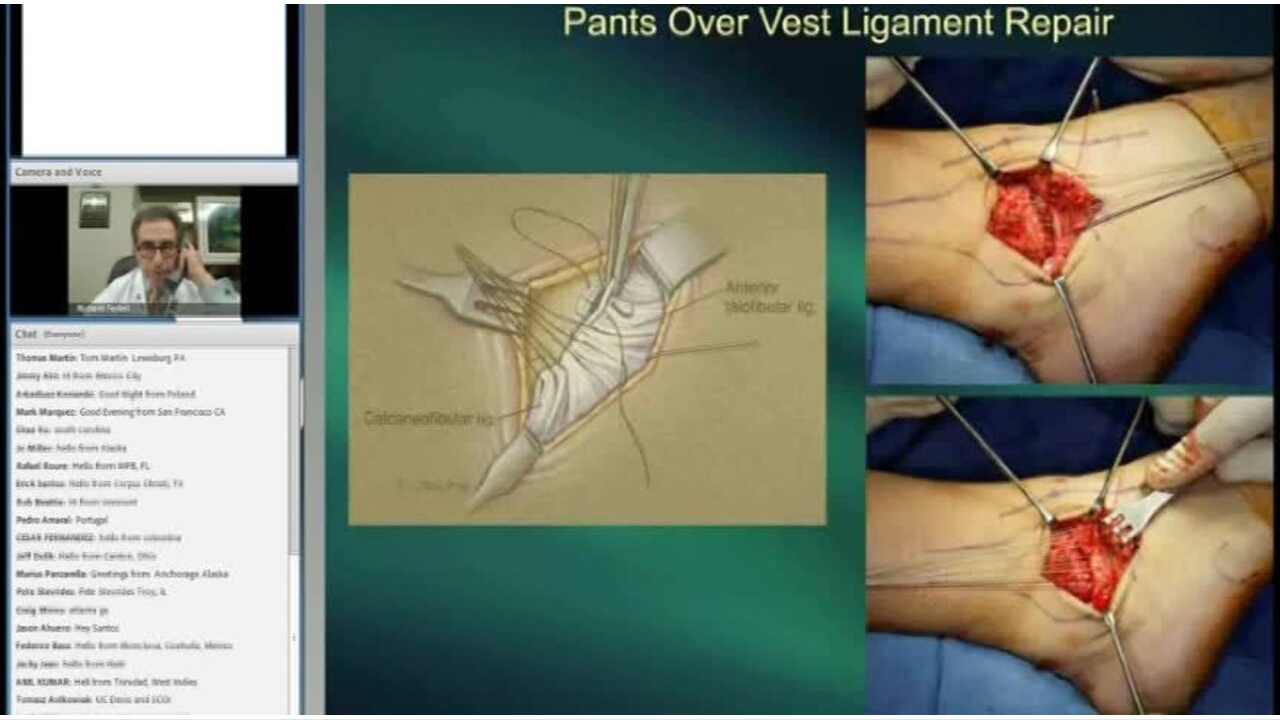 click on "10 seconds
Tap to unmute" at bounding box center (640, 359) 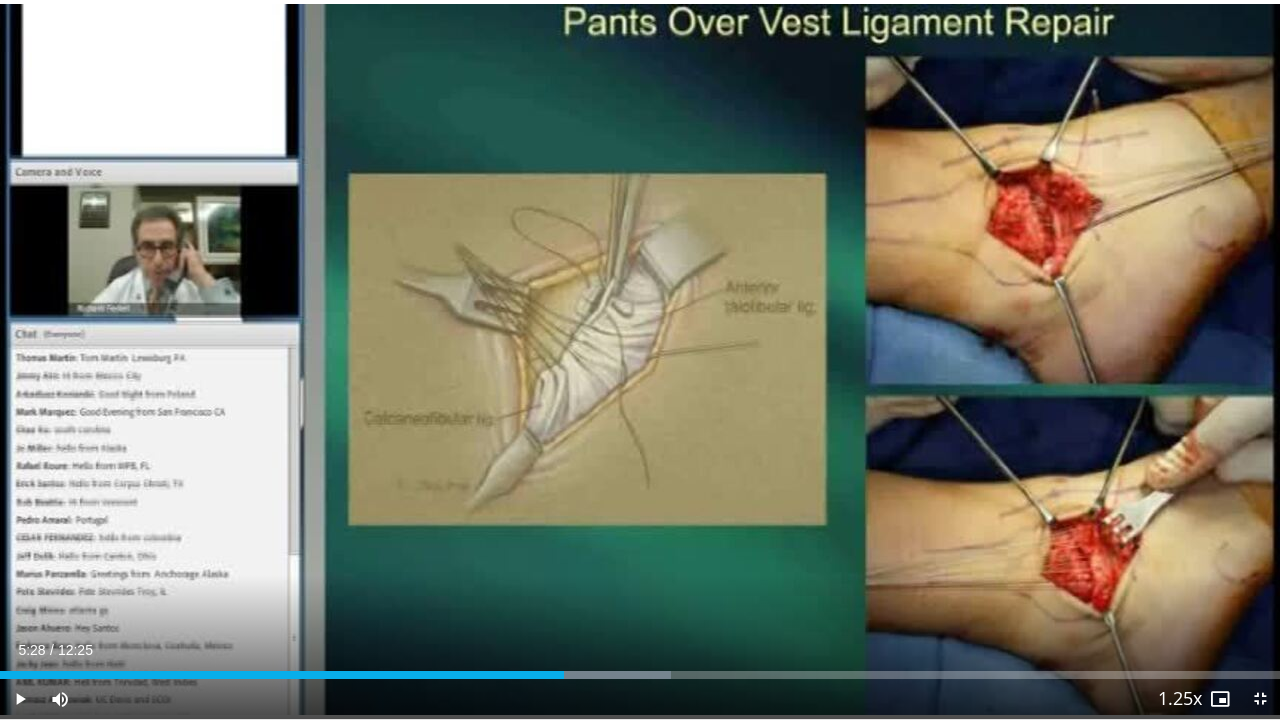 click on "10 seconds
Tap to unmute" at bounding box center [640, 359] 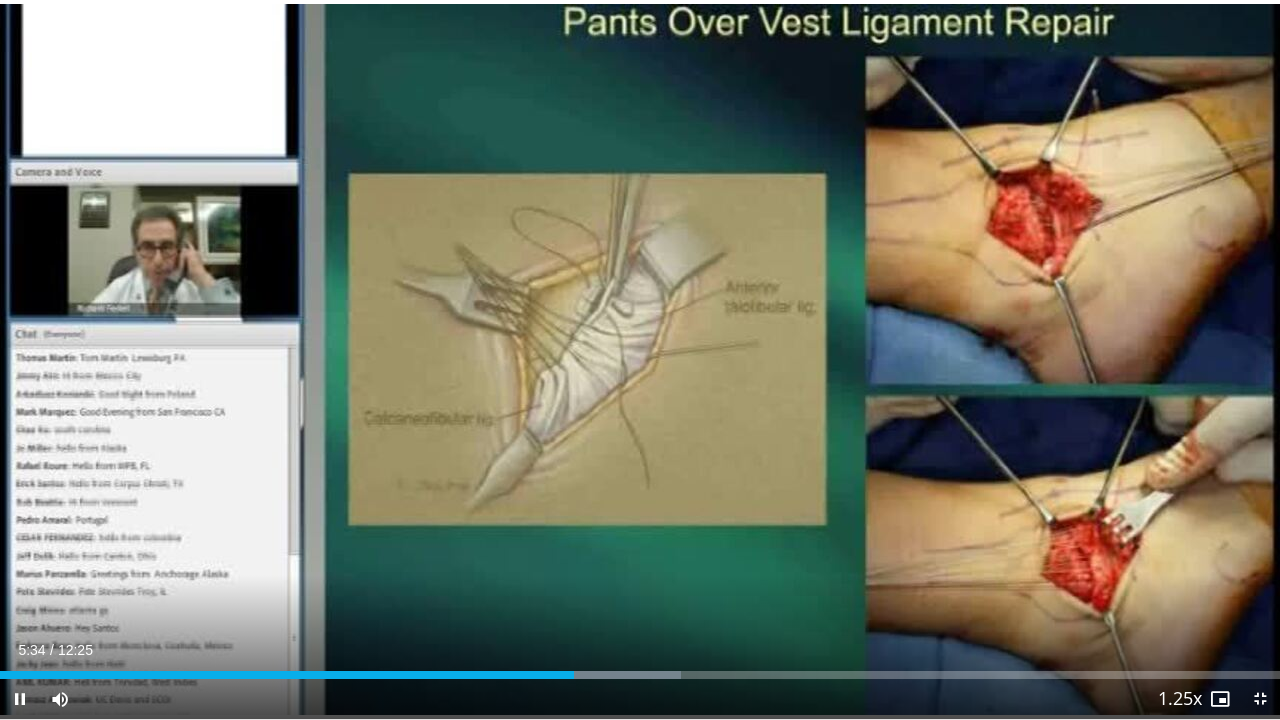 click on "10 seconds
Tap to unmute" at bounding box center (640, 359) 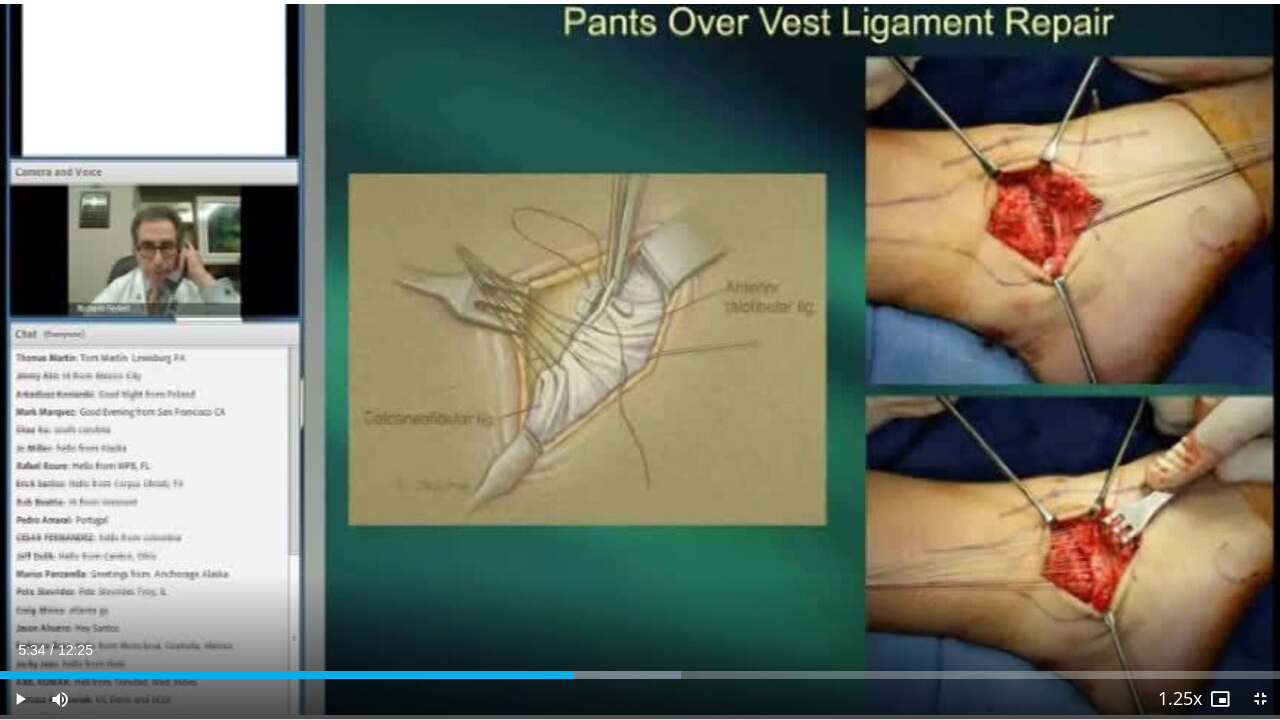 click on "10 seconds
Tap to unmute" at bounding box center (640, 359) 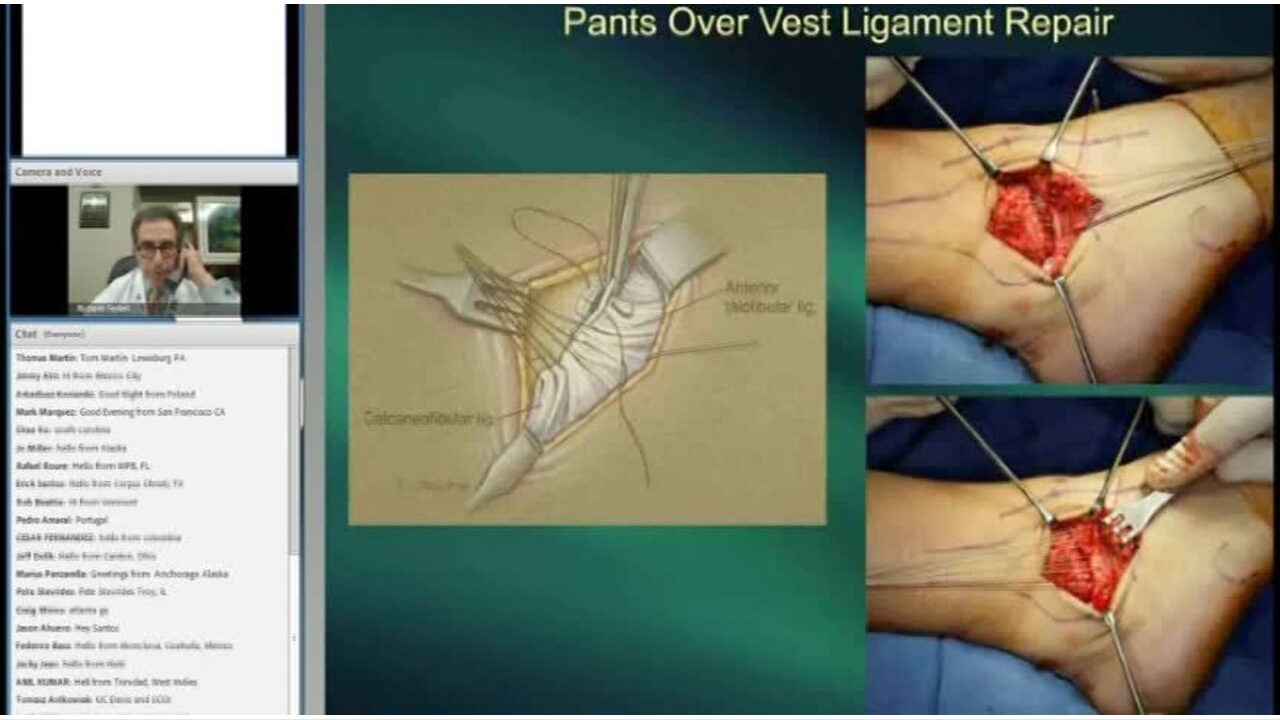 click on "10 seconds
Tap to unmute" at bounding box center (640, 359) 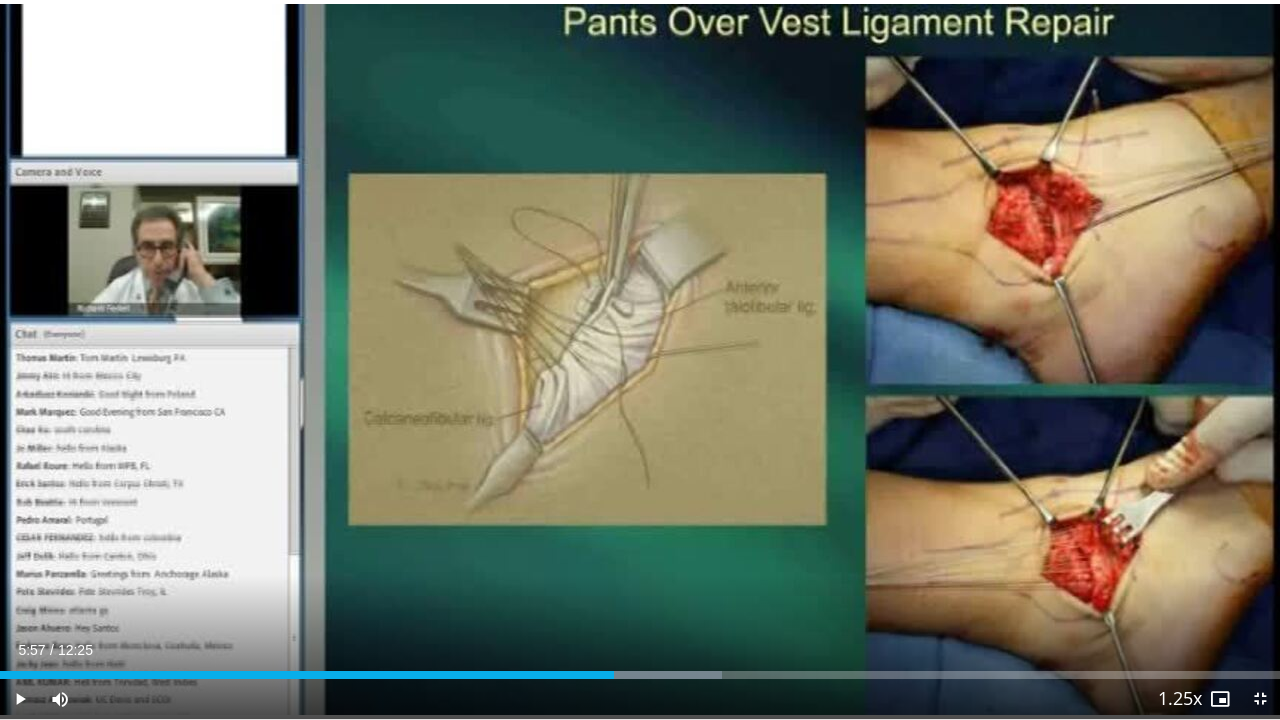 click on "10 seconds
Tap to unmute" at bounding box center [640, 359] 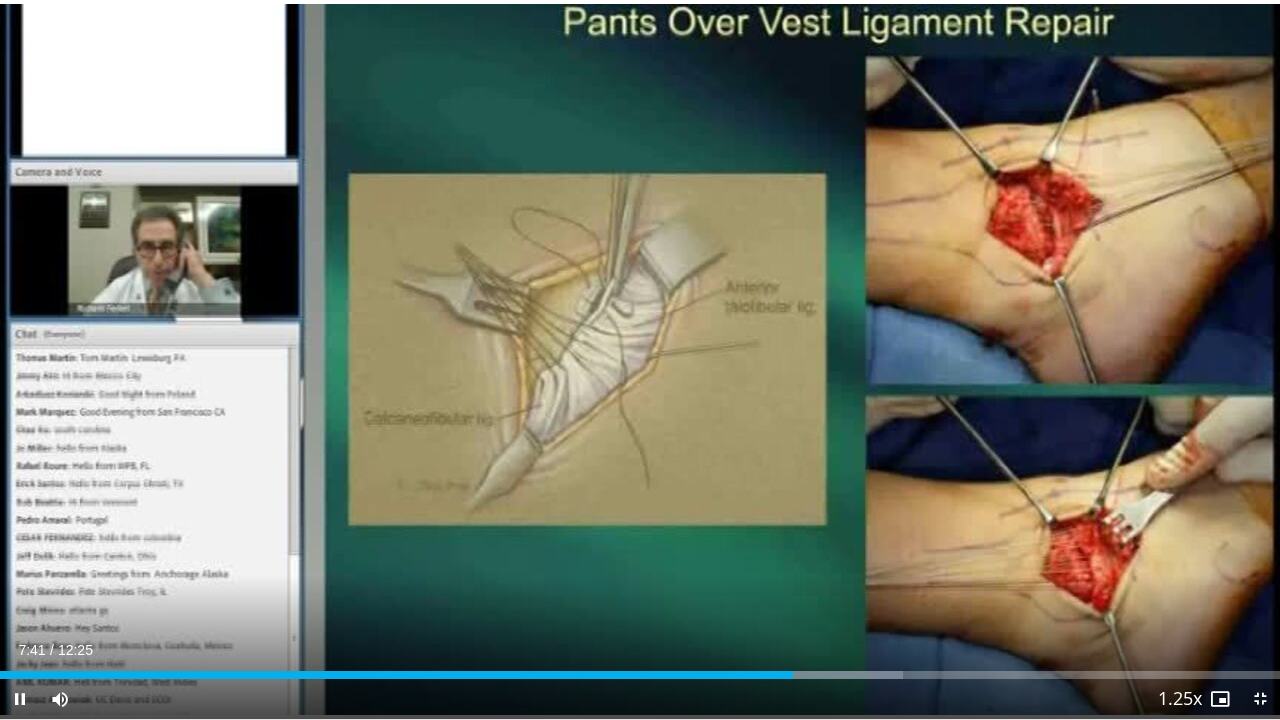click on "10 seconds
Tap to unmute" at bounding box center (640, 359) 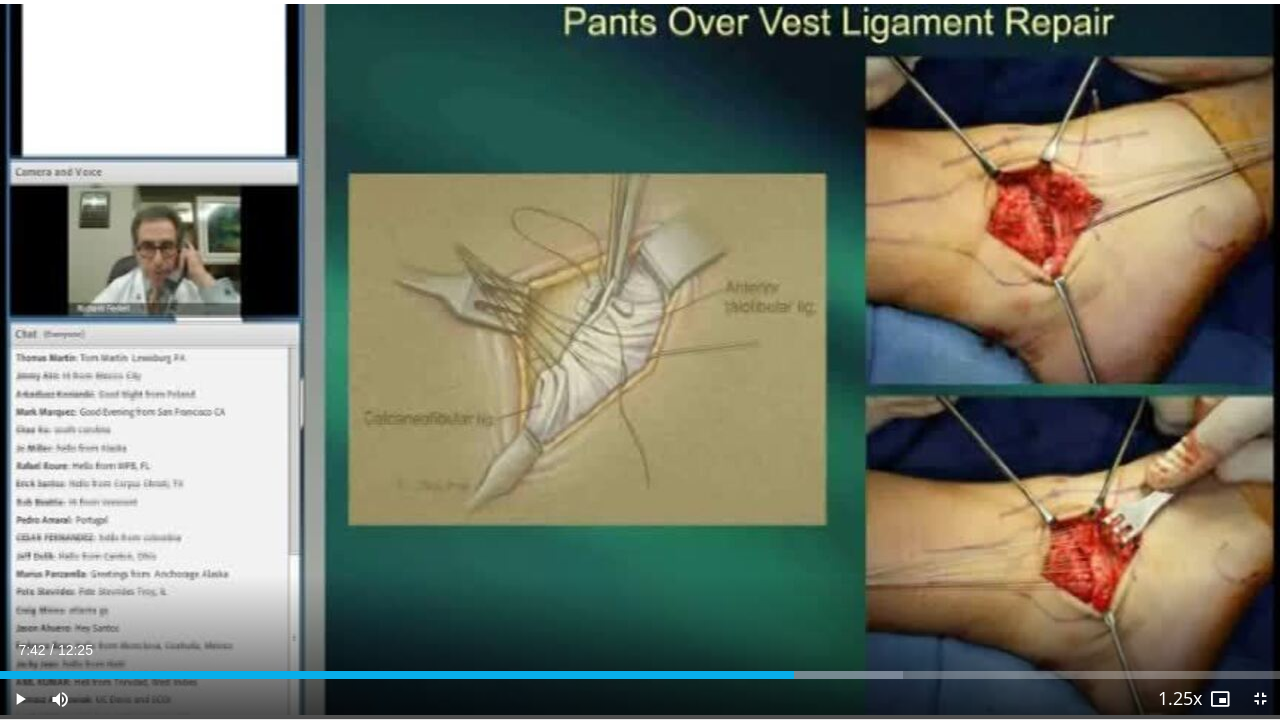 click on "10 seconds
Tap to unmute" at bounding box center [640, 359] 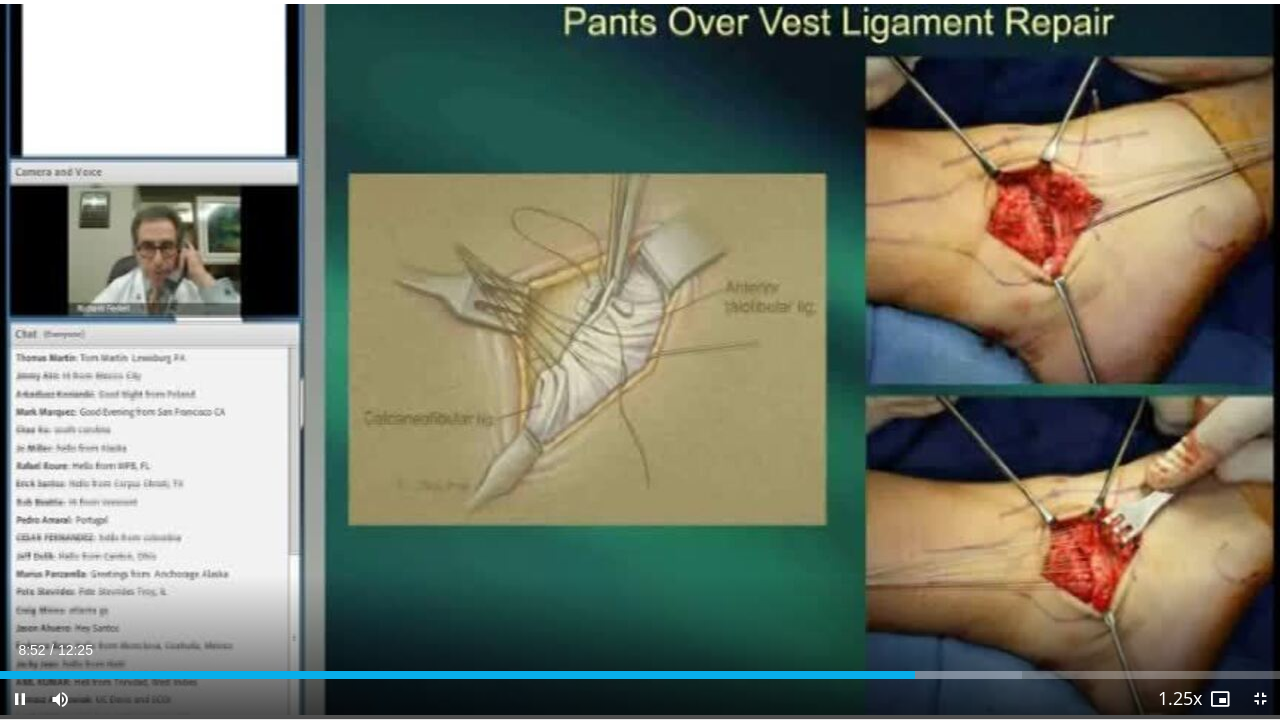 click on "10 seconds
Tap to unmute" at bounding box center (640, 359) 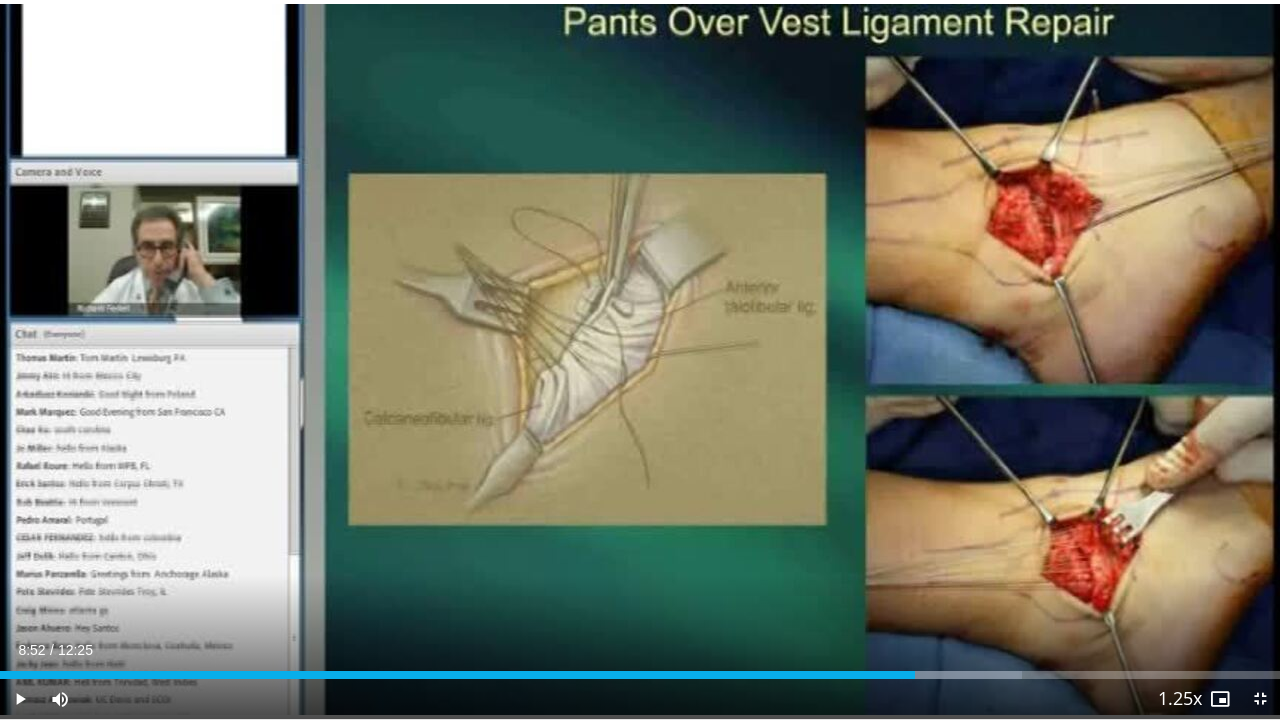 click on "10 seconds
Tap to unmute" at bounding box center (640, 359) 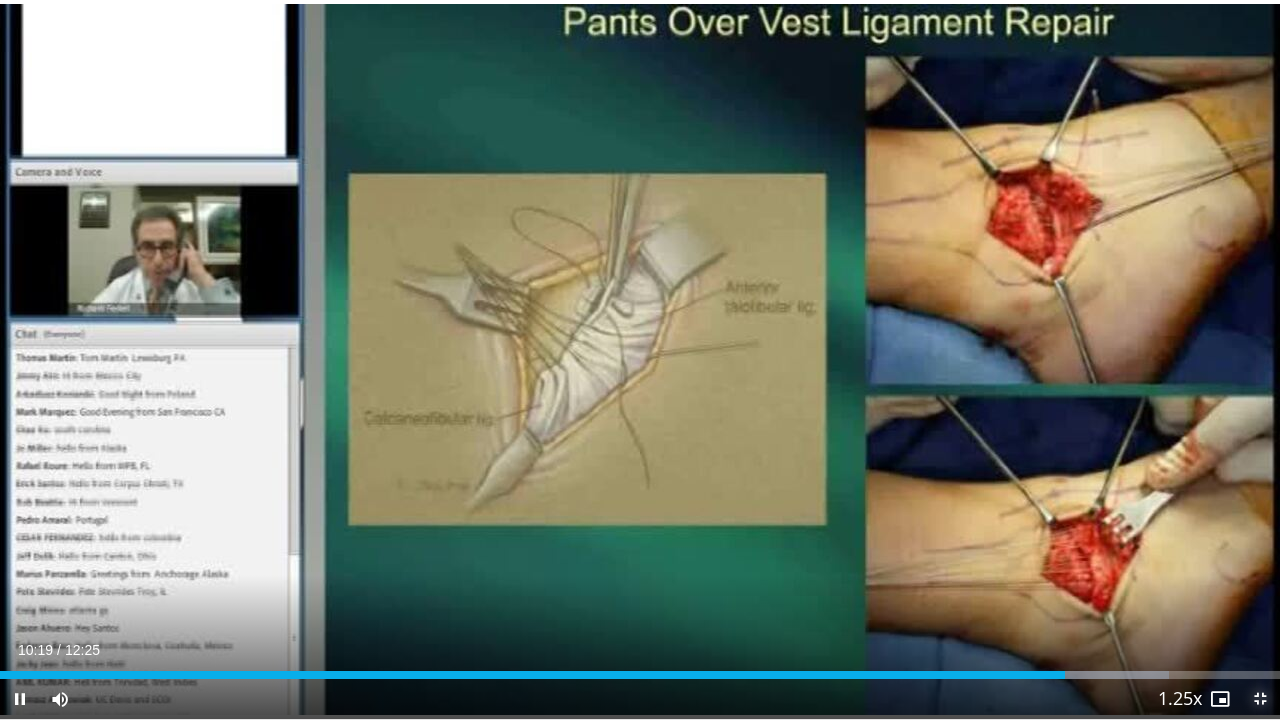 click at bounding box center [1260, 699] 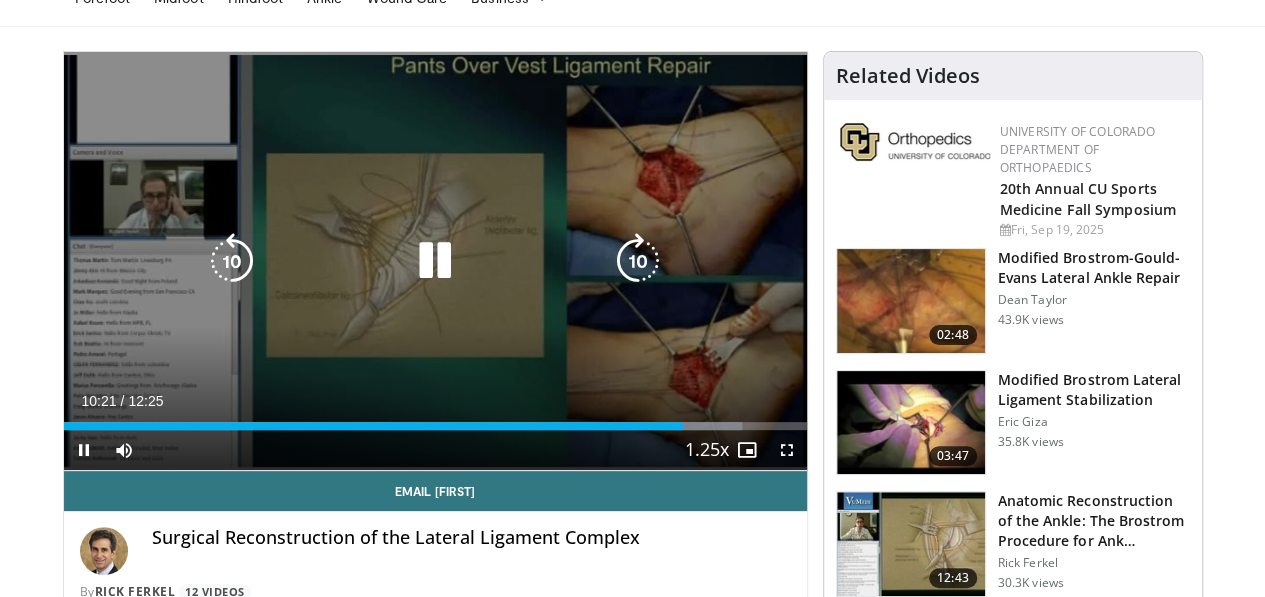 click on "10 seconds
Tap to unmute" at bounding box center [435, 261] 